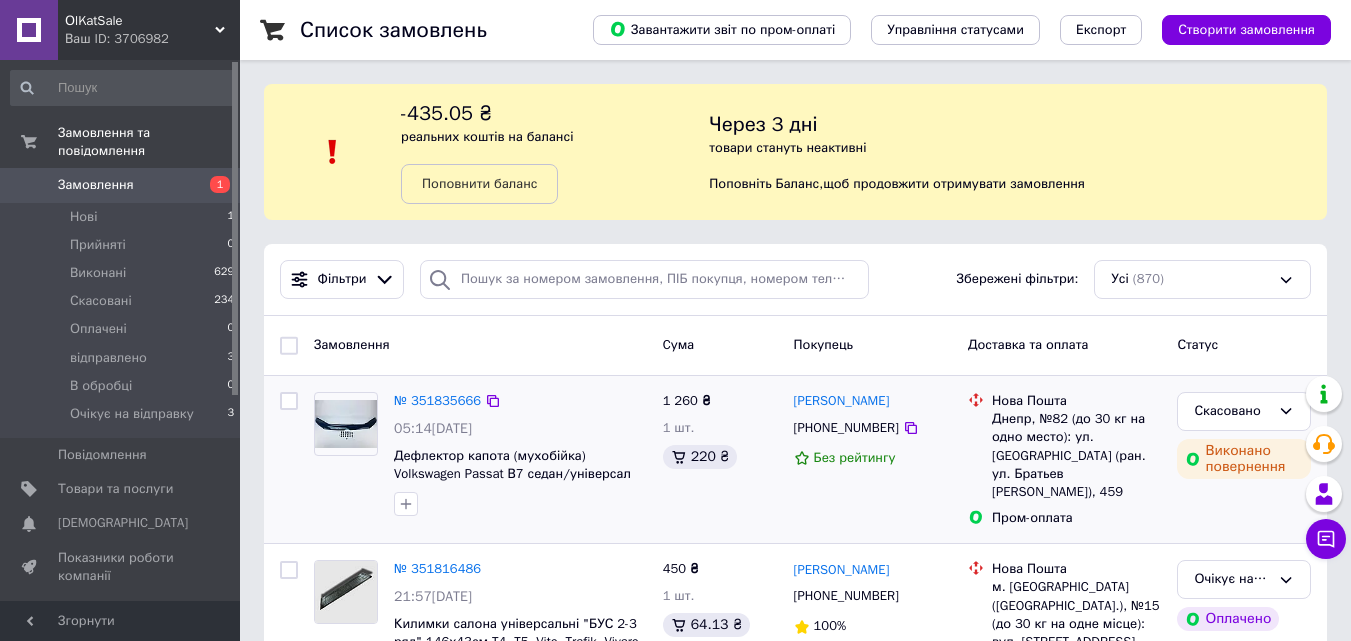 scroll, scrollTop: 100, scrollLeft: 0, axis: vertical 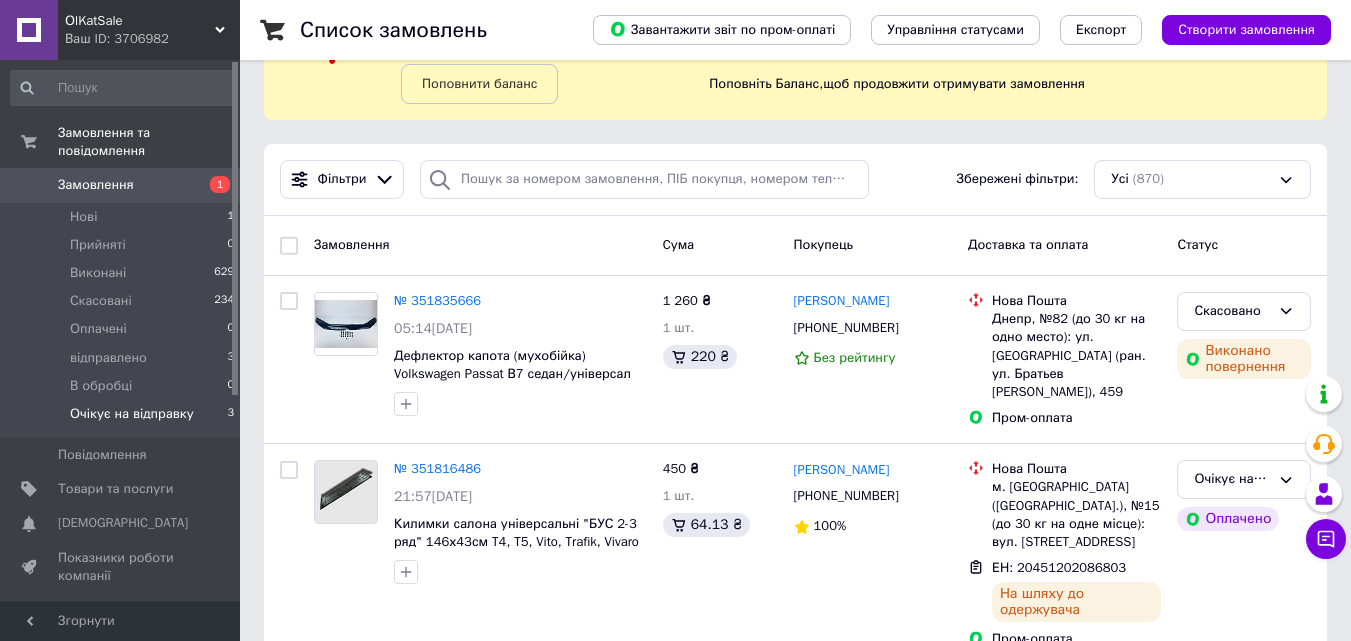 click on "Очікує на відправку" at bounding box center [132, 414] 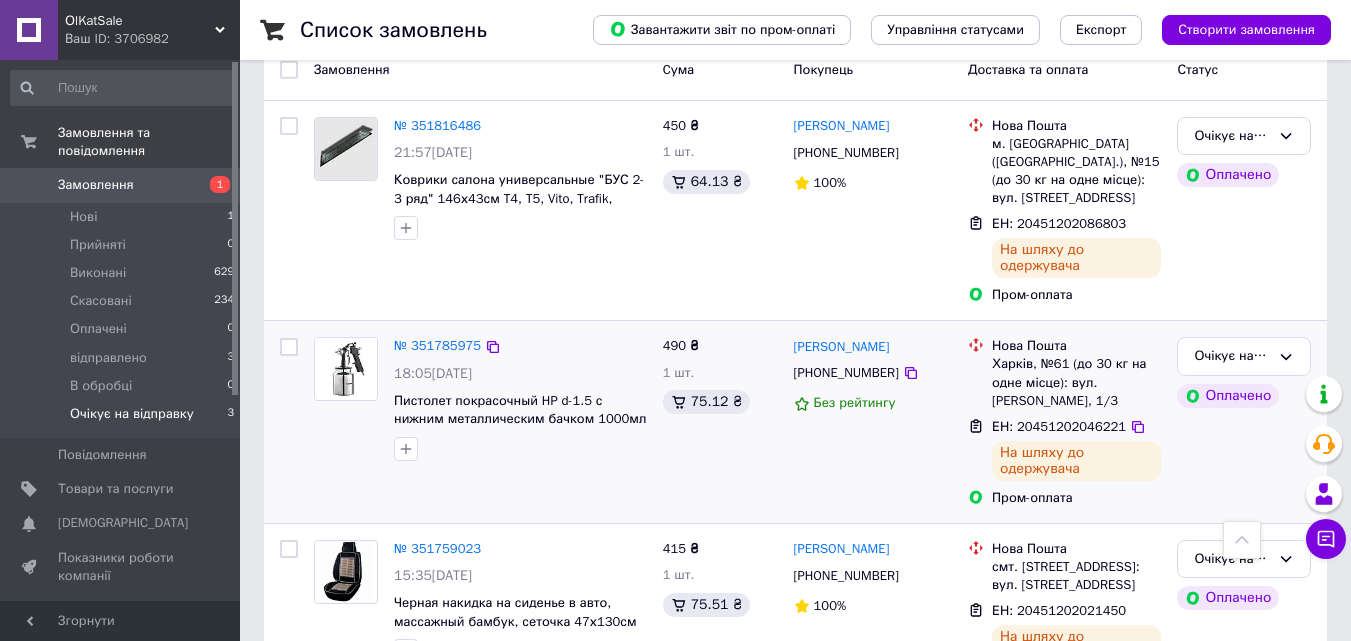 scroll, scrollTop: 300, scrollLeft: 0, axis: vertical 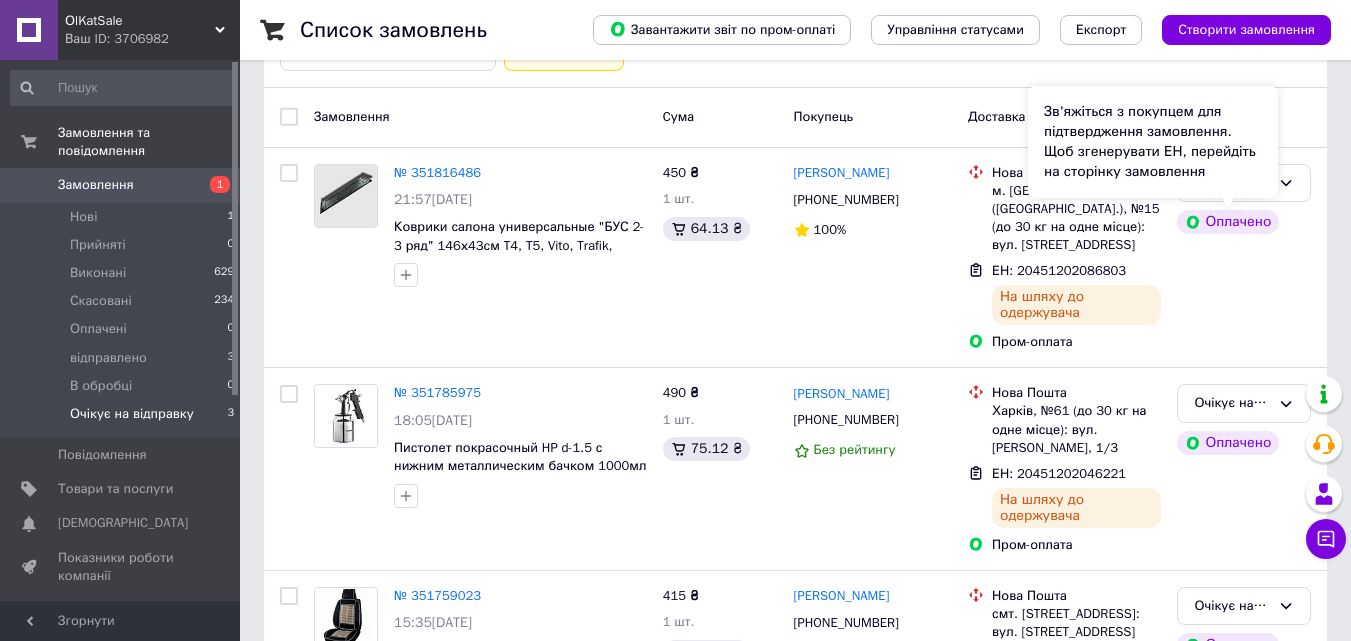 click on "Зв'яжіться з покупцем для підтвердження замовлення.
Щоб згенерувати ЕН, перейдіть на сторінку замовлення" at bounding box center (1153, 142) 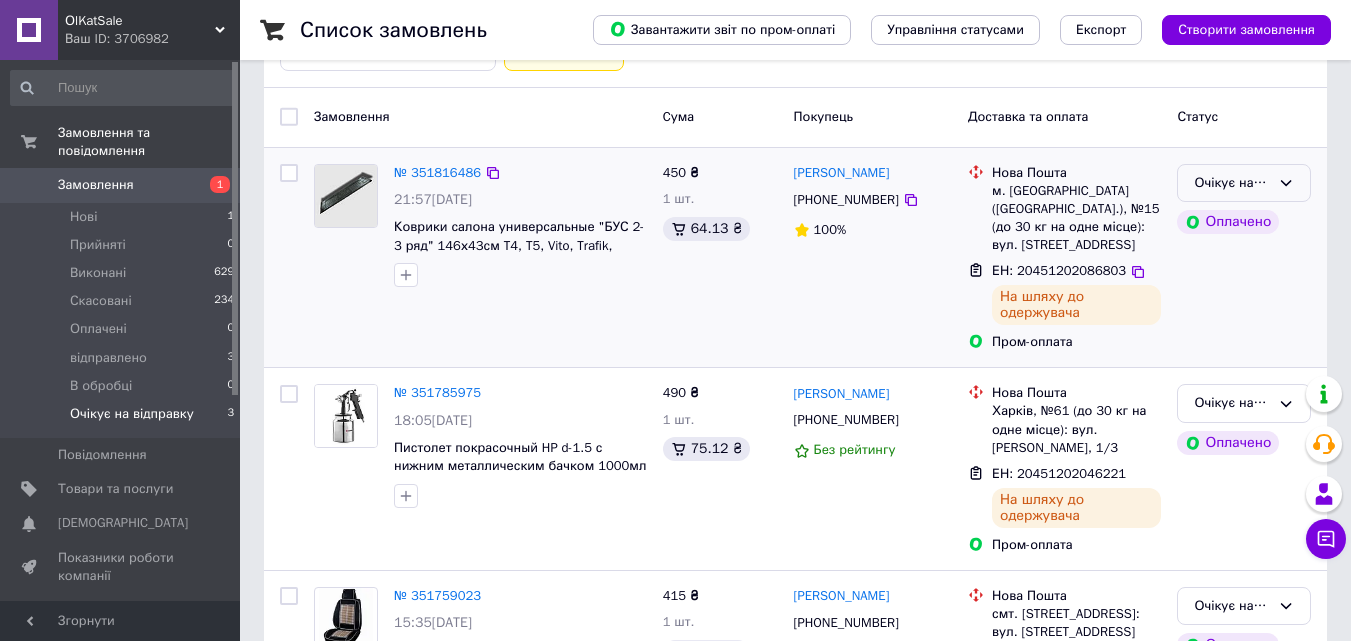 click on "Очікує на відправку" at bounding box center (1244, 183) 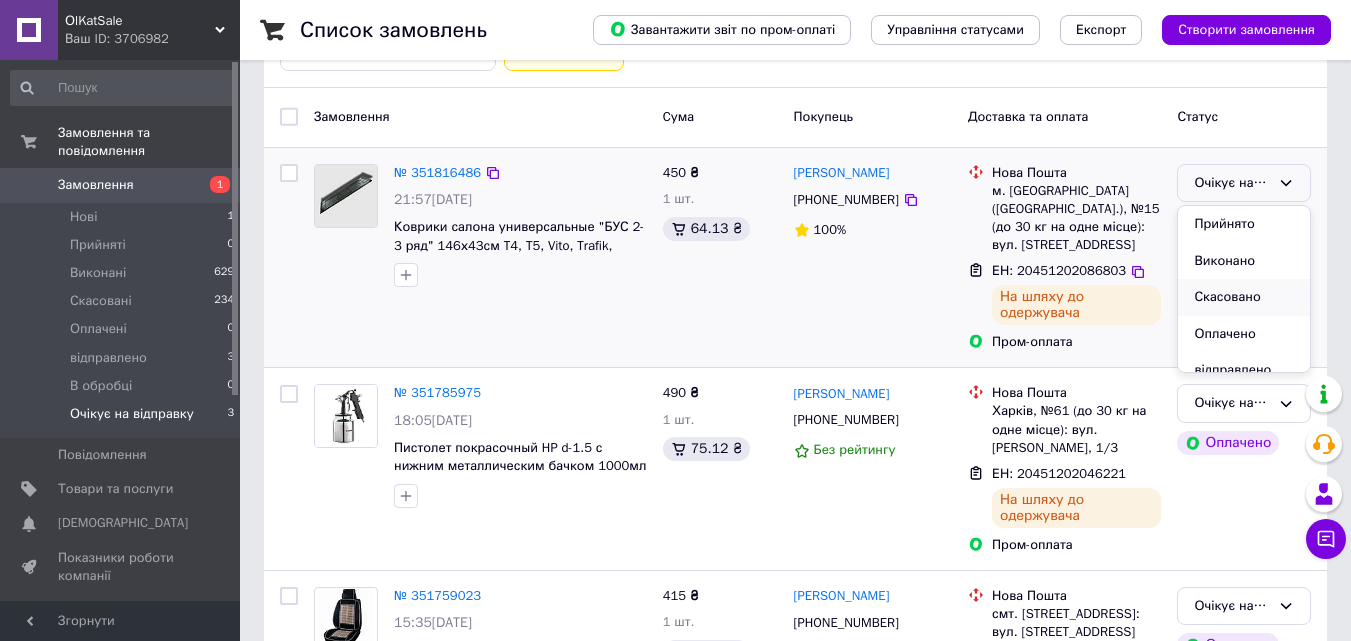 scroll, scrollTop: 53, scrollLeft: 0, axis: vertical 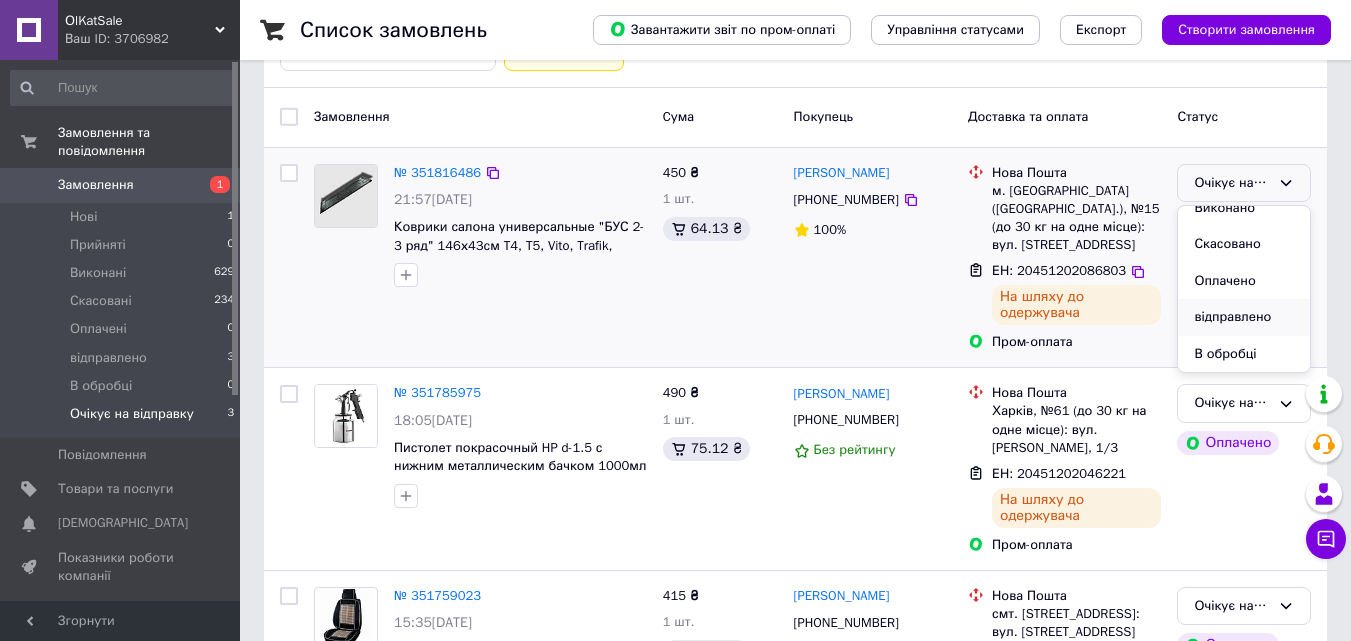 click on "відправлено" at bounding box center [1244, 317] 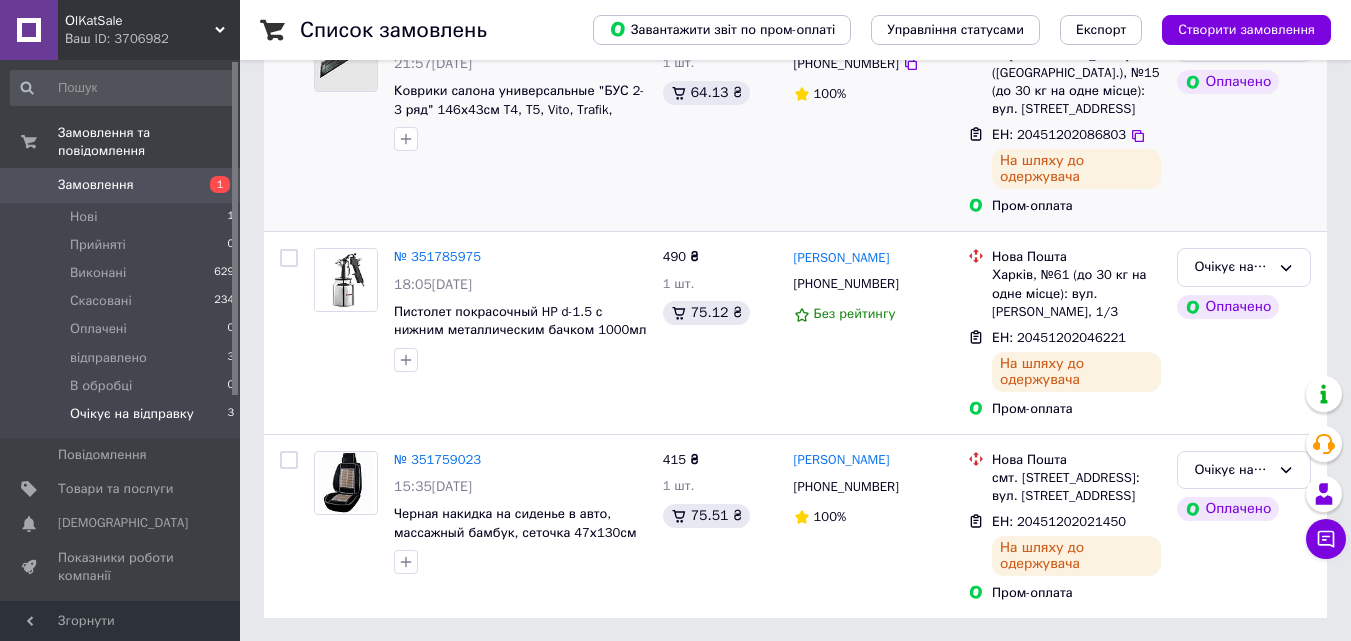 scroll, scrollTop: 437, scrollLeft: 0, axis: vertical 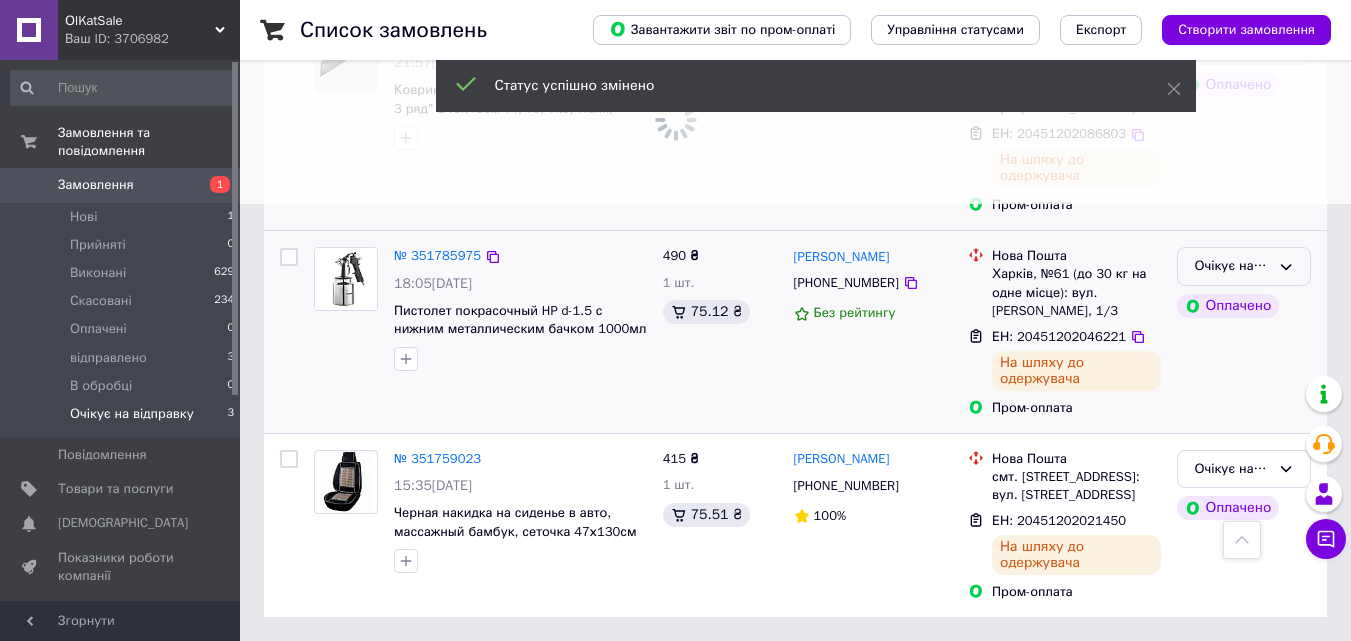 click on "Очікує на відправку" at bounding box center (1244, 266) 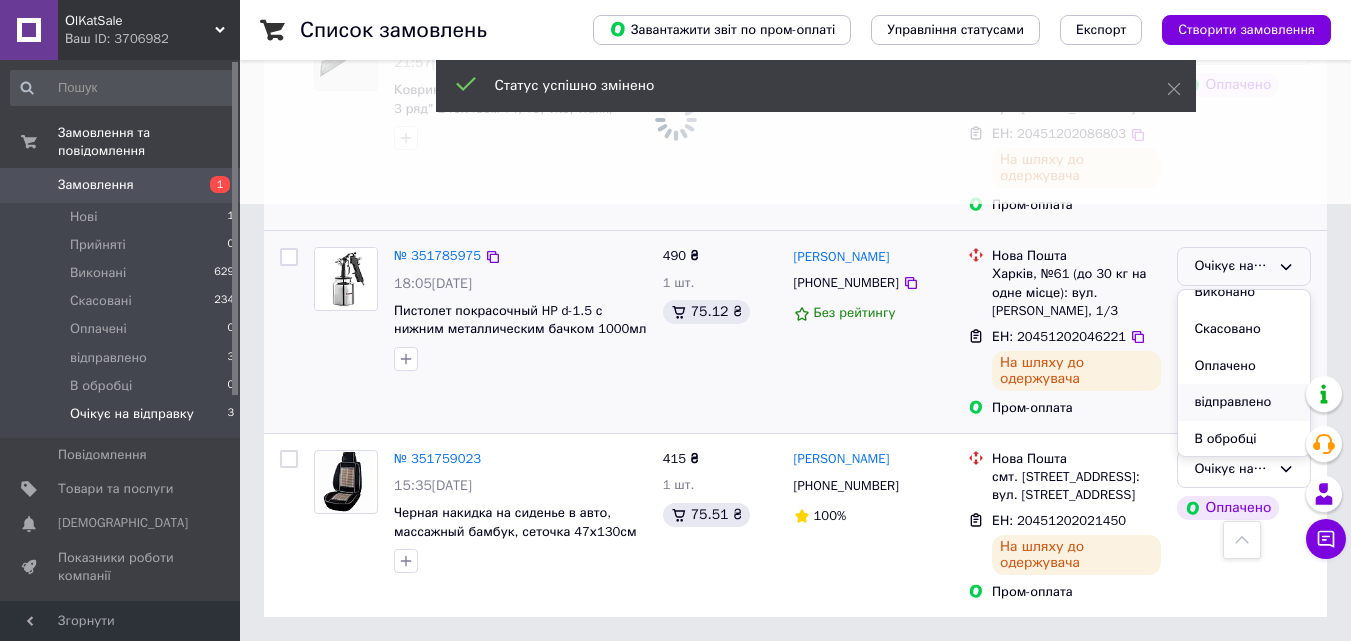 scroll, scrollTop: 53, scrollLeft: 0, axis: vertical 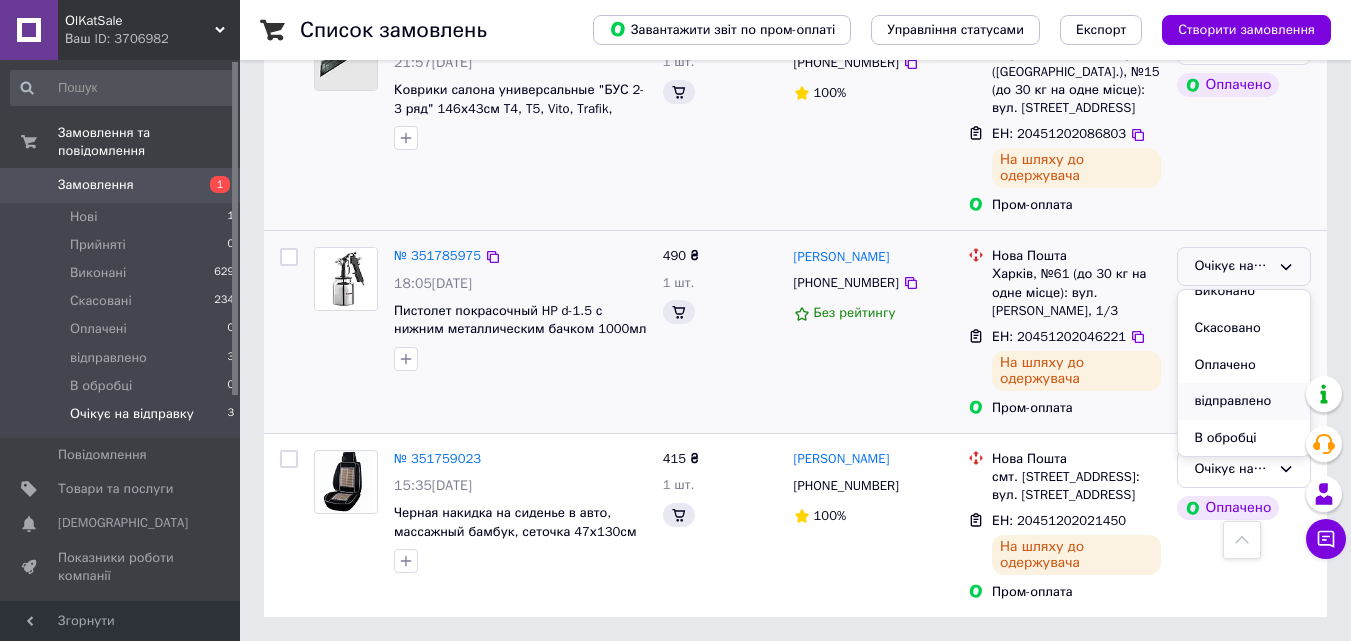 click on "відправлено" at bounding box center (1244, 401) 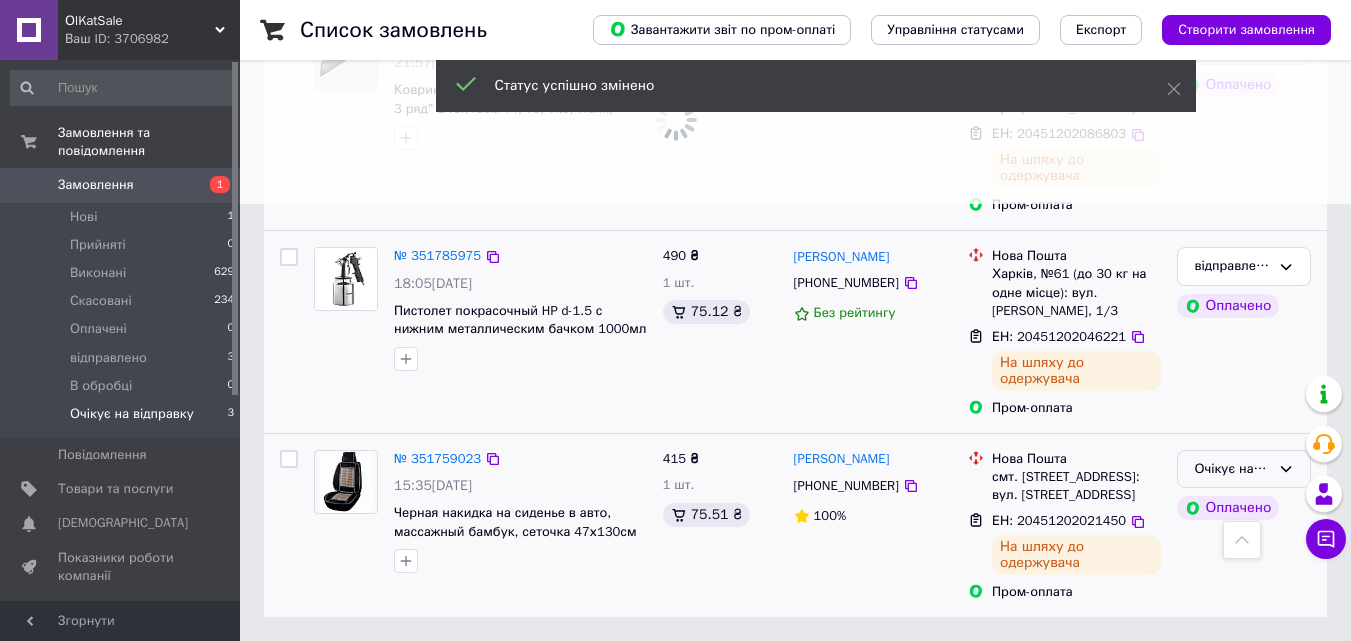 click on "Очікує на відправку" at bounding box center [1232, 469] 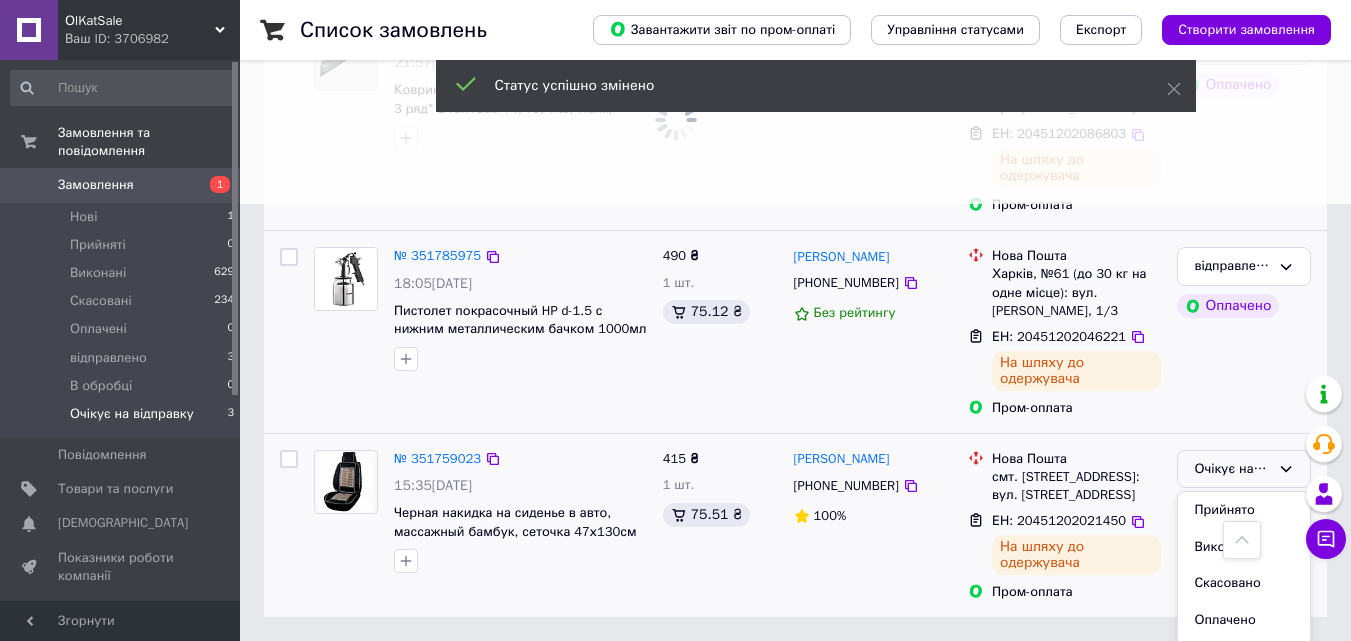 scroll, scrollTop: 455, scrollLeft: 0, axis: vertical 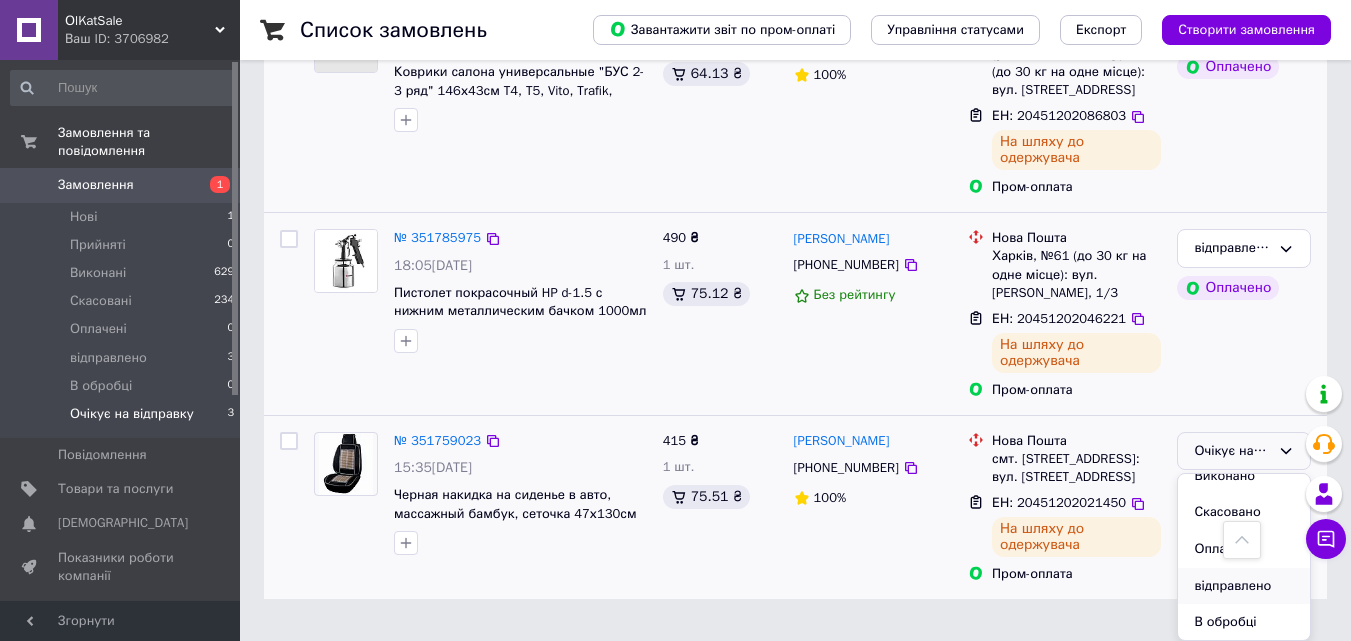 click on "відправлено" at bounding box center (1244, 586) 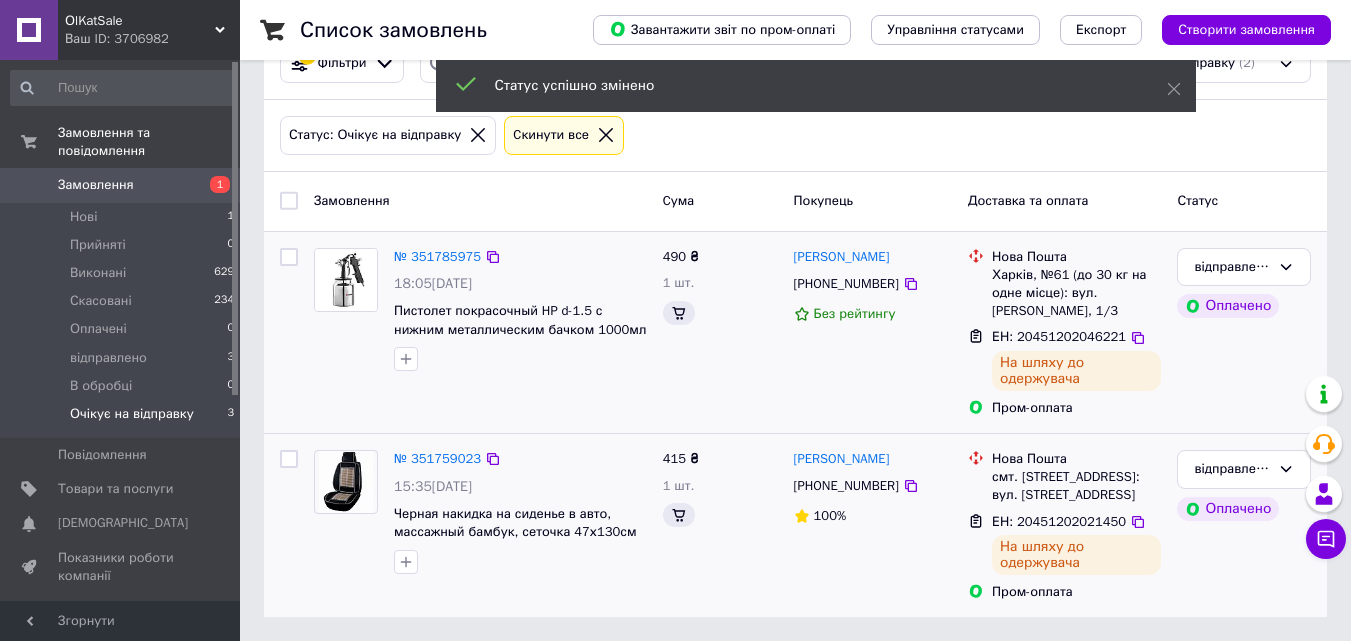 scroll, scrollTop: 216, scrollLeft: 0, axis: vertical 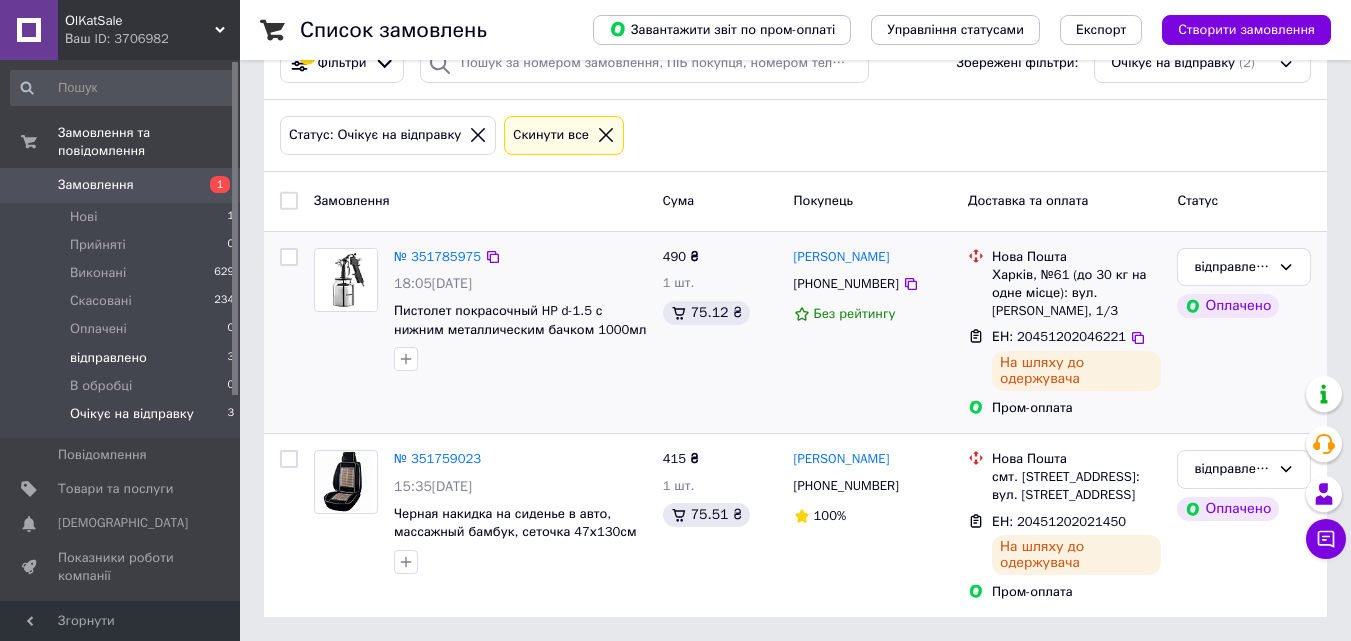 click on "відправлено" at bounding box center (108, 358) 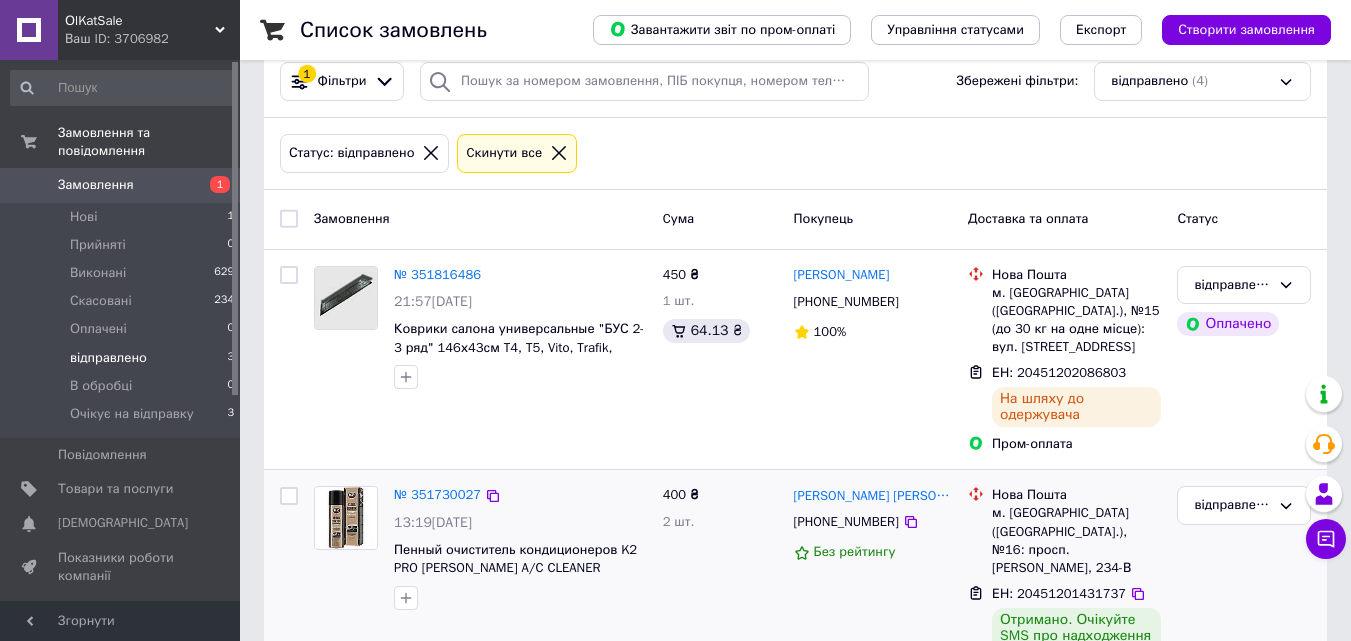 scroll, scrollTop: 200, scrollLeft: 0, axis: vertical 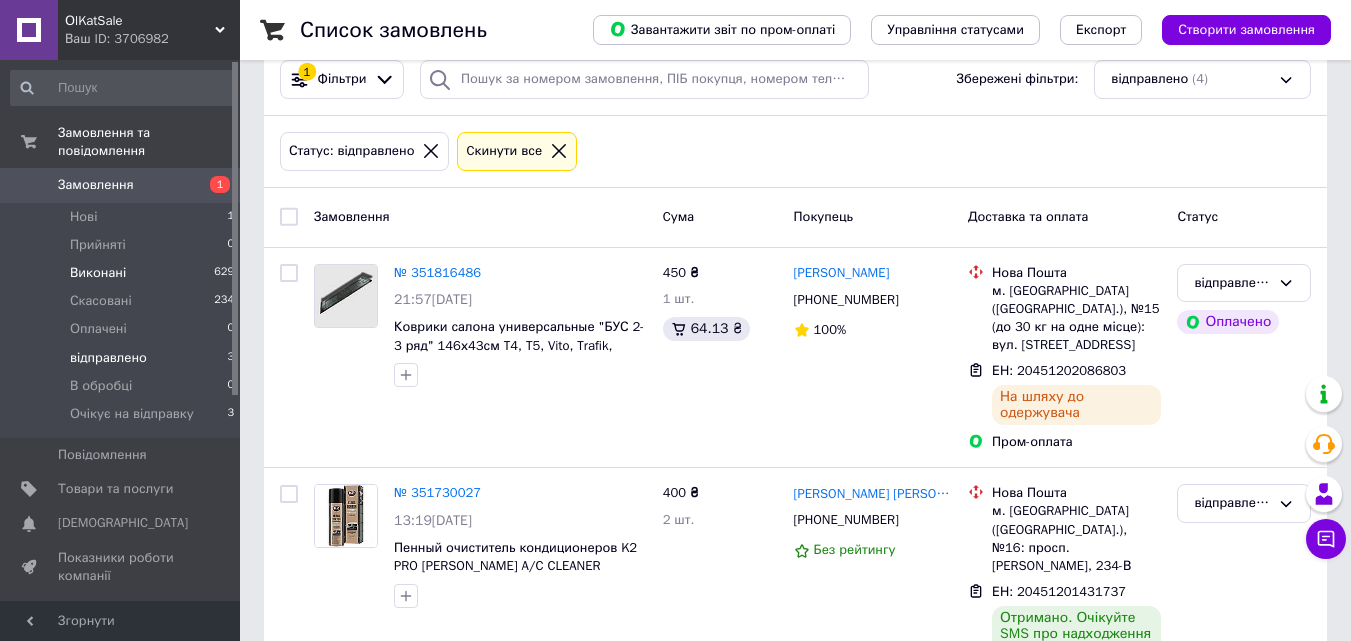 click on "Виконані" at bounding box center (98, 273) 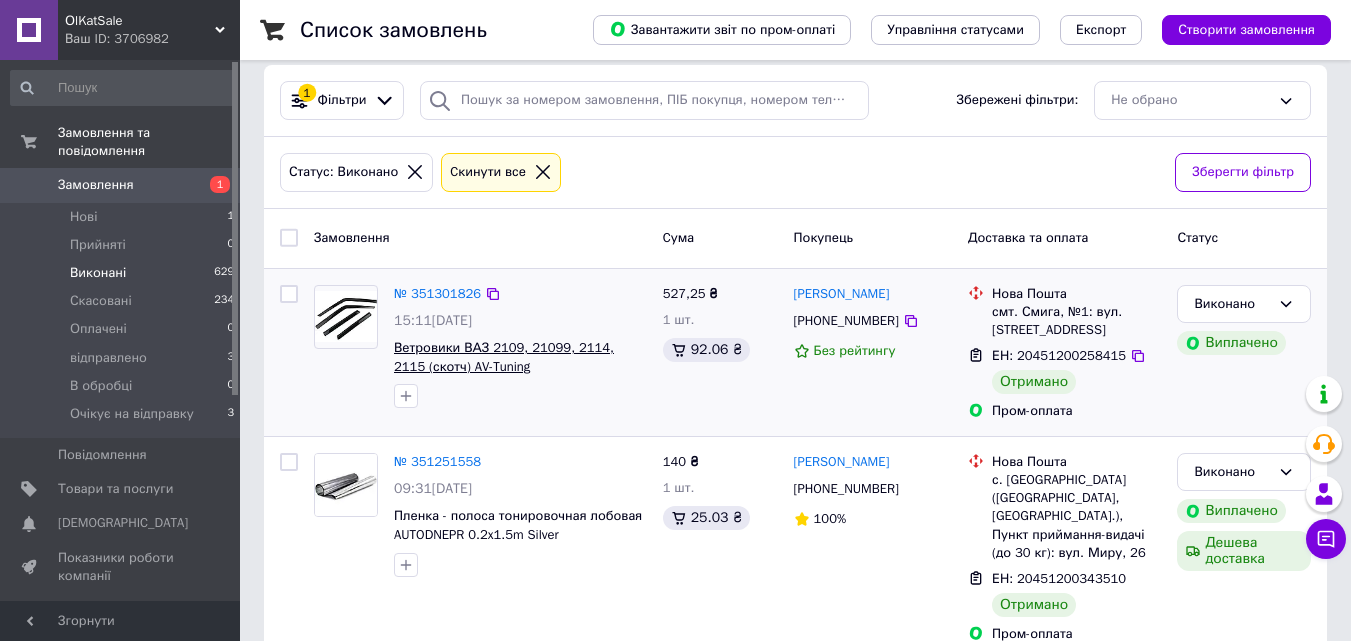 scroll, scrollTop: 200, scrollLeft: 0, axis: vertical 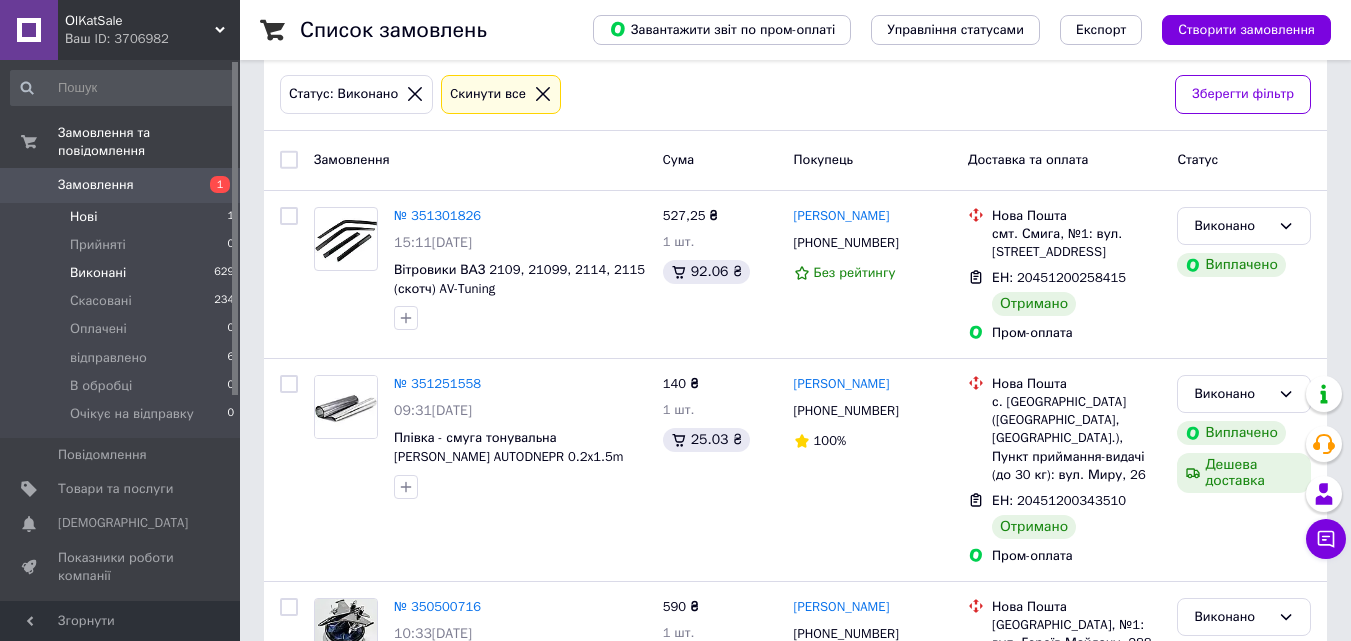 click on "Нові 1" at bounding box center [123, 217] 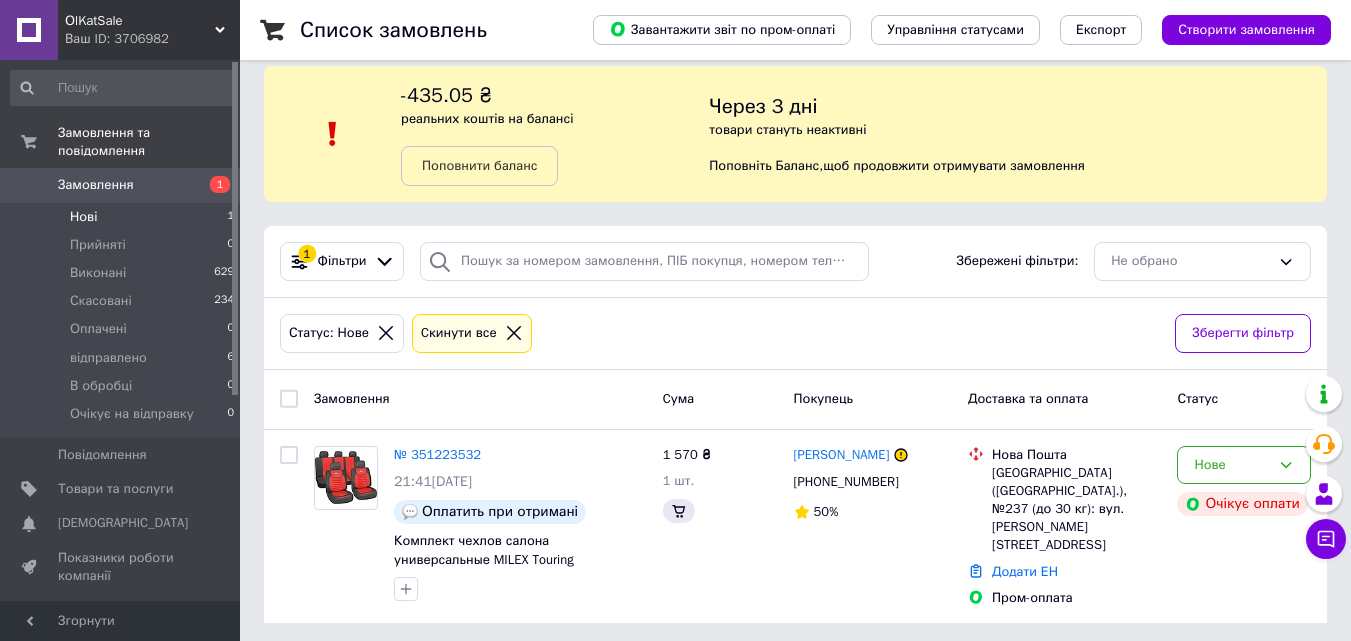 scroll, scrollTop: 0, scrollLeft: 0, axis: both 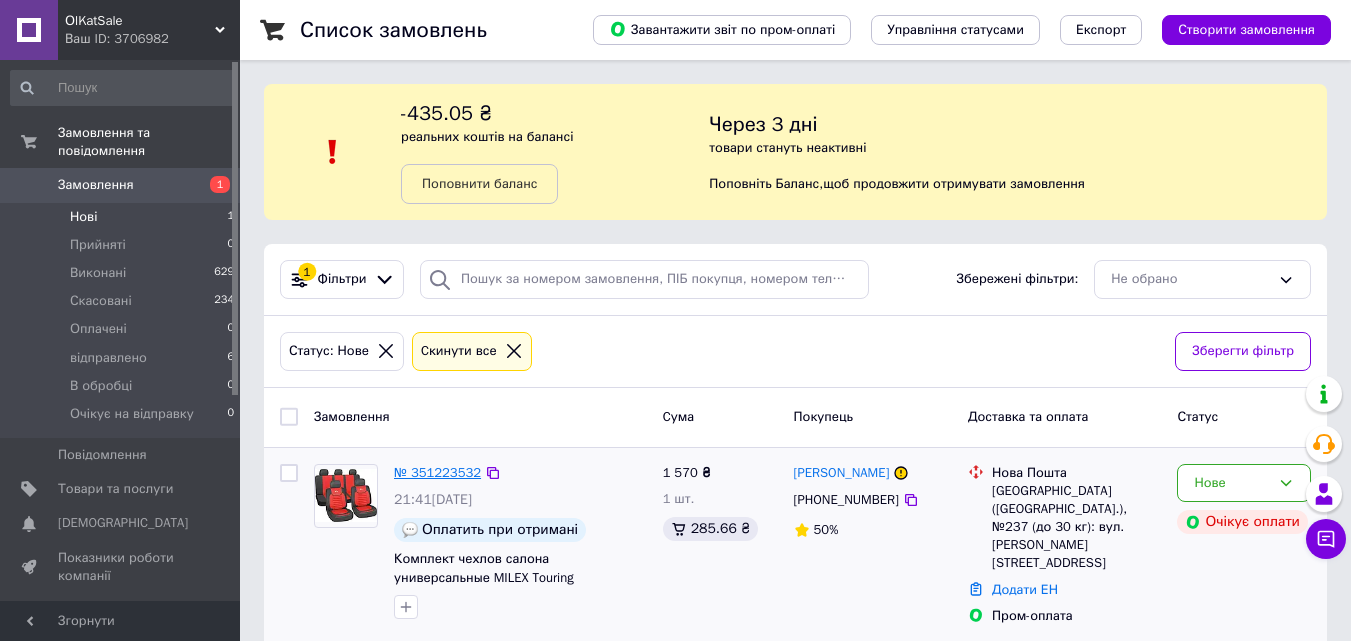 click on "№ 351223532" at bounding box center (437, 472) 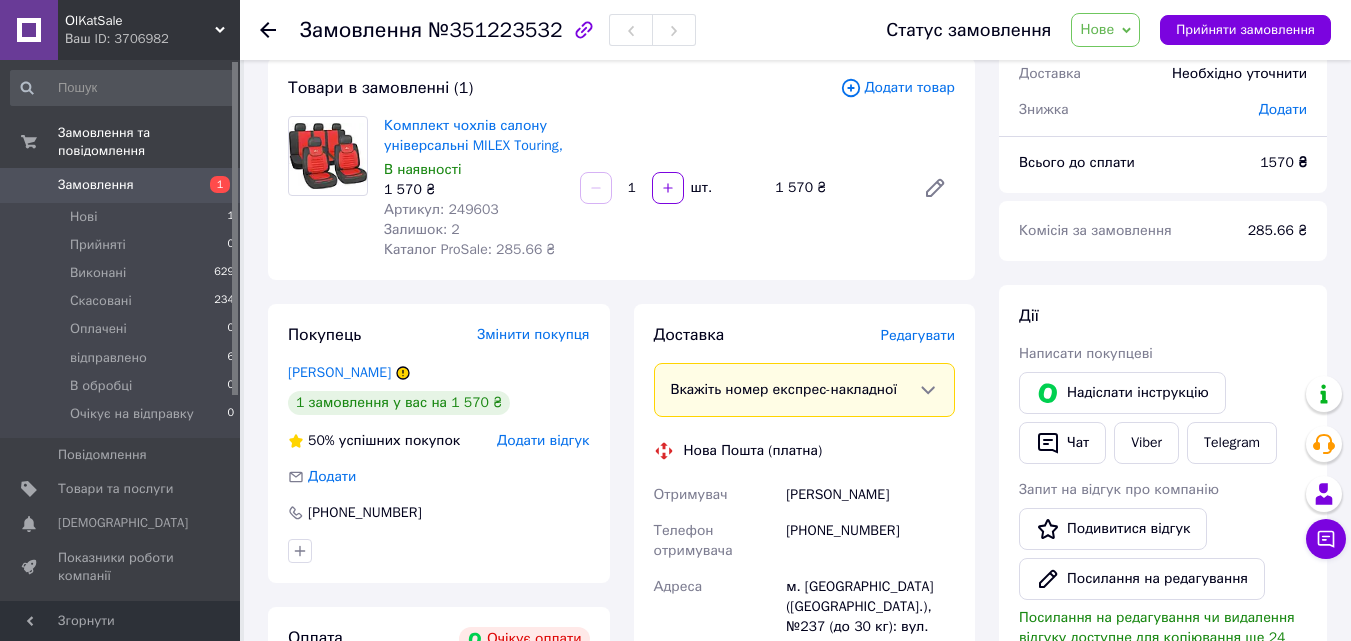 scroll, scrollTop: 0, scrollLeft: 0, axis: both 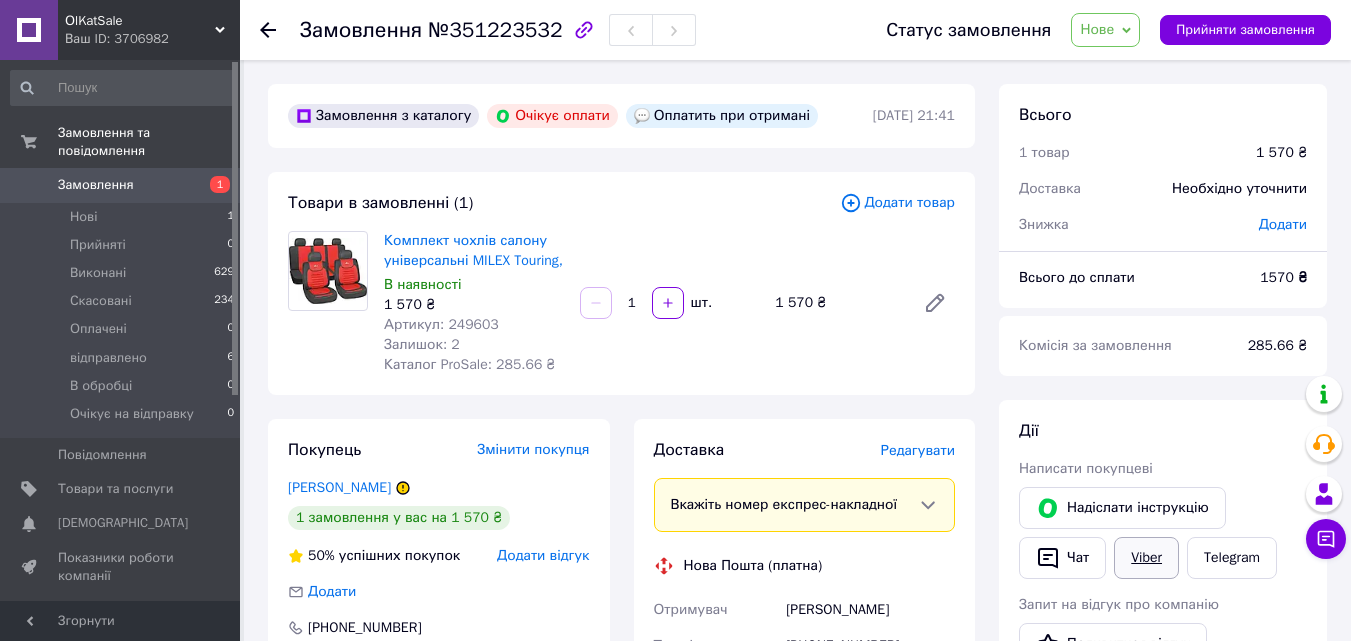 click on "Viber" at bounding box center (1146, 558) 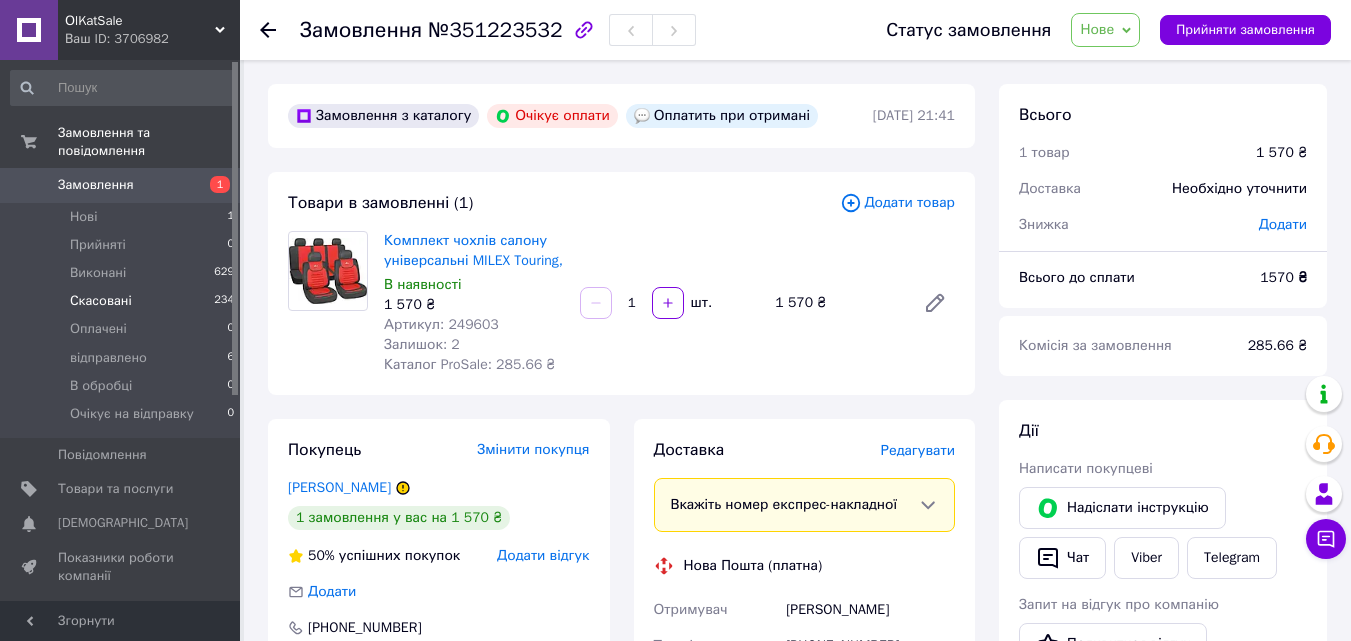 click on "Скасовані" at bounding box center [101, 301] 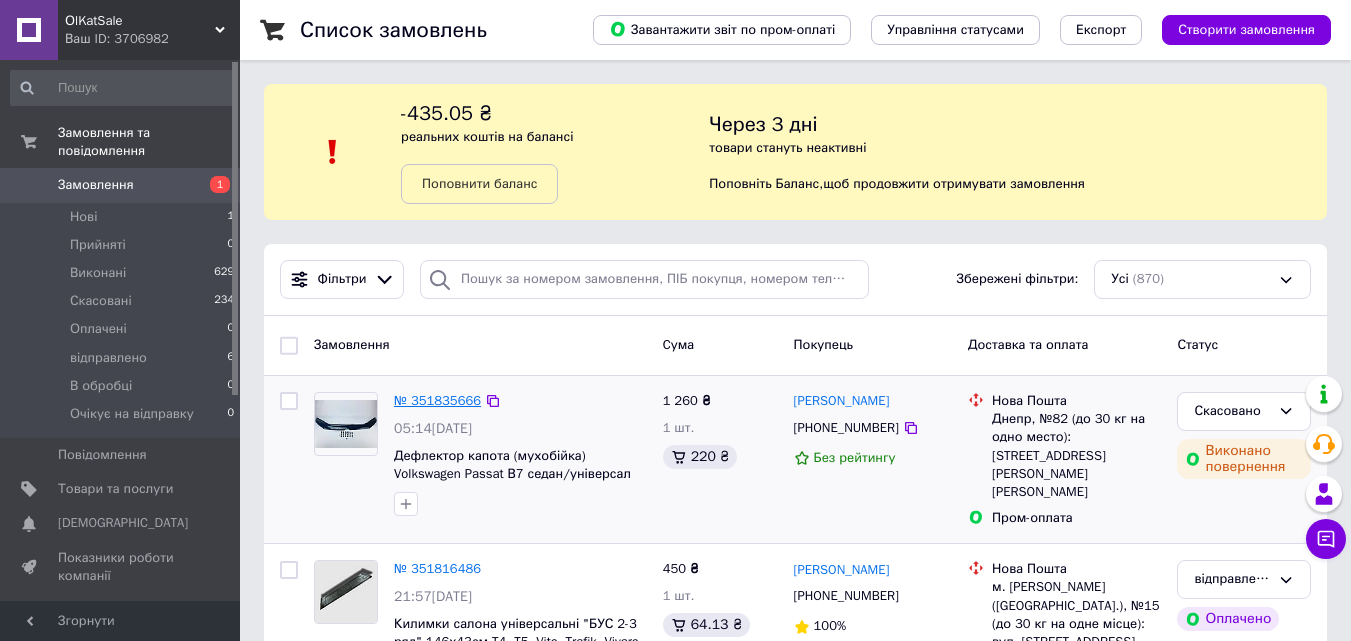 click on "№ 351835666" at bounding box center (437, 400) 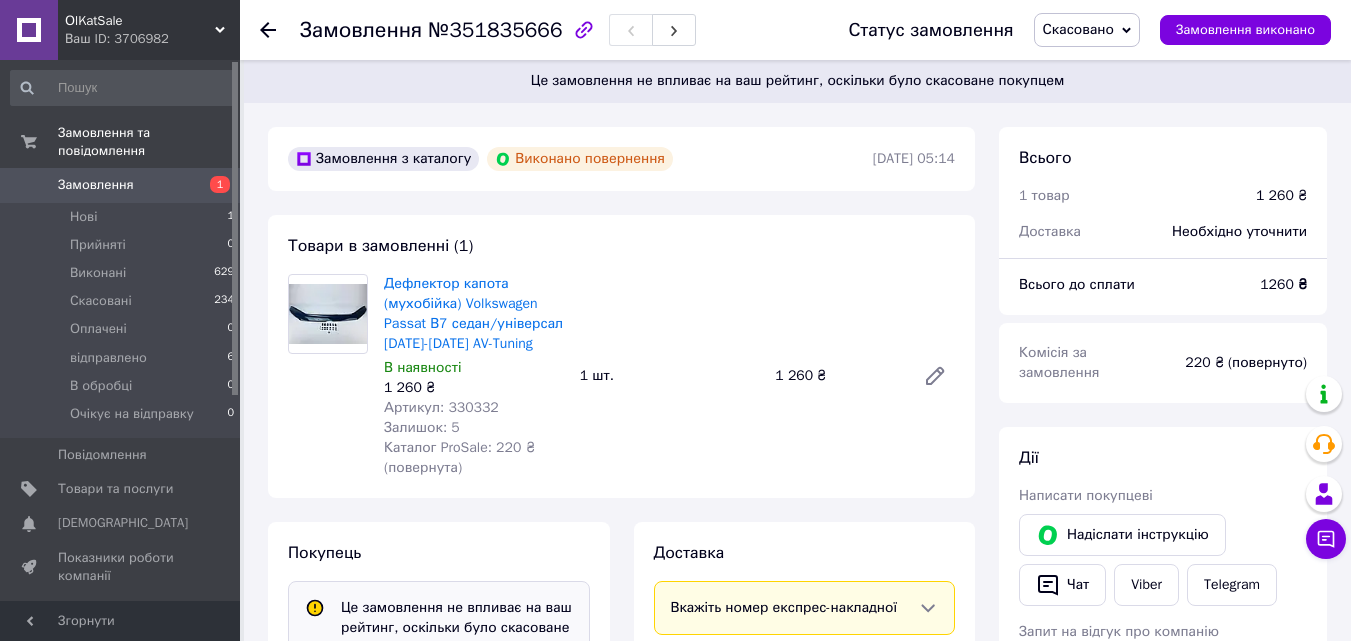 scroll, scrollTop: 0, scrollLeft: 0, axis: both 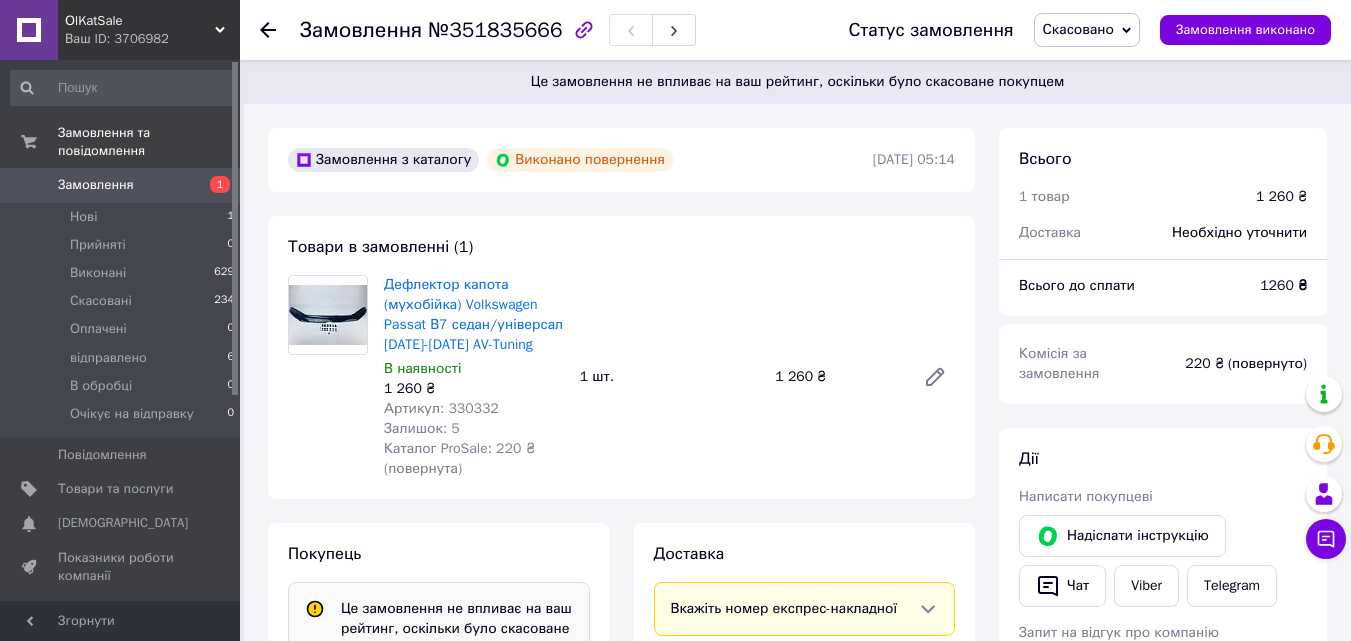 click on "Артикул: 330332" at bounding box center (441, 408) 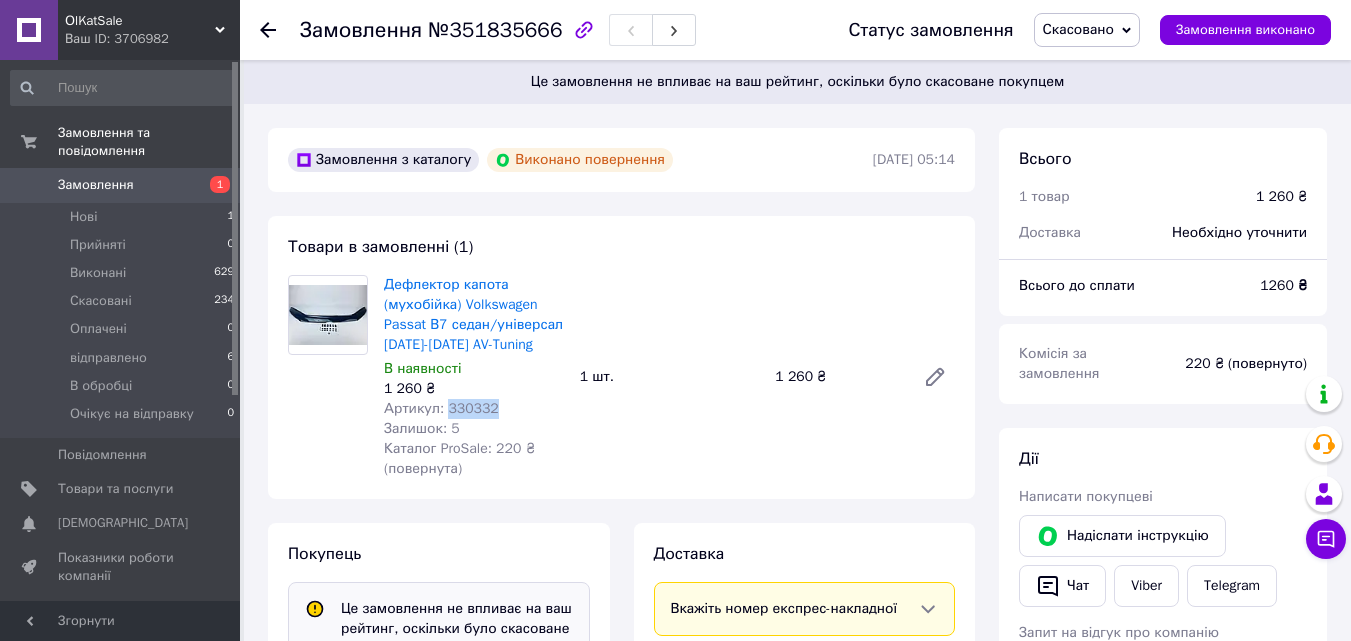 click on "Артикул: 330332" at bounding box center [441, 408] 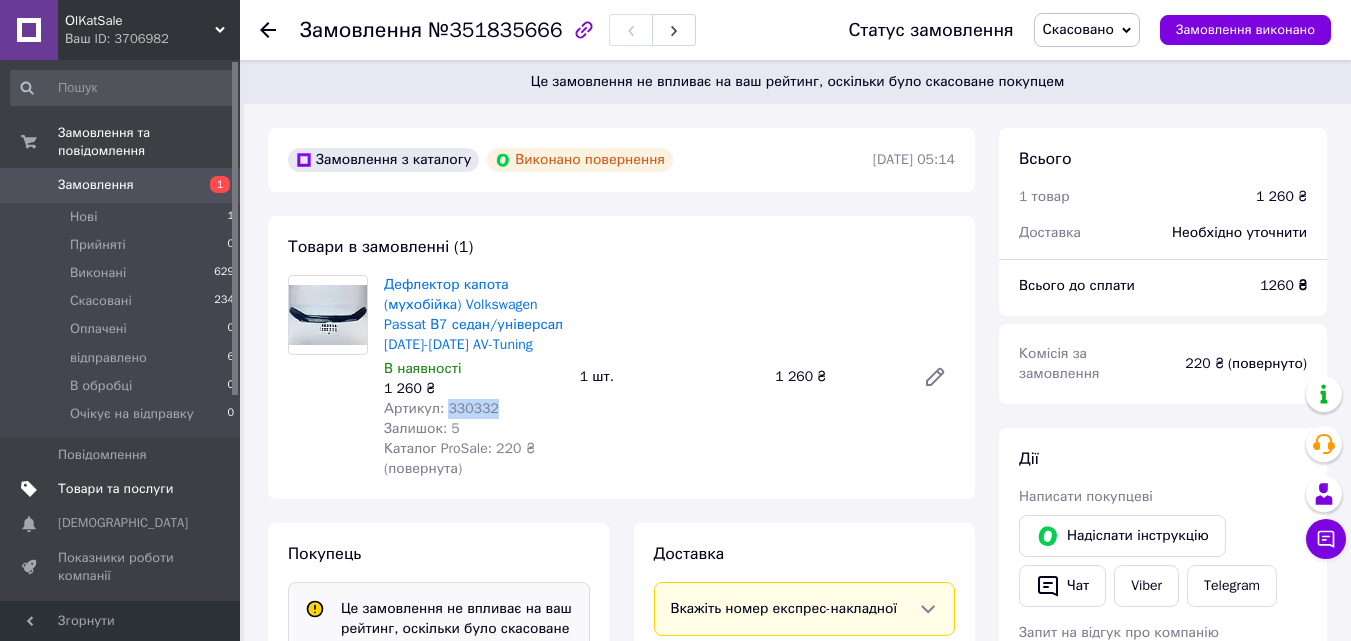 click on "Товари та послуги" at bounding box center [115, 489] 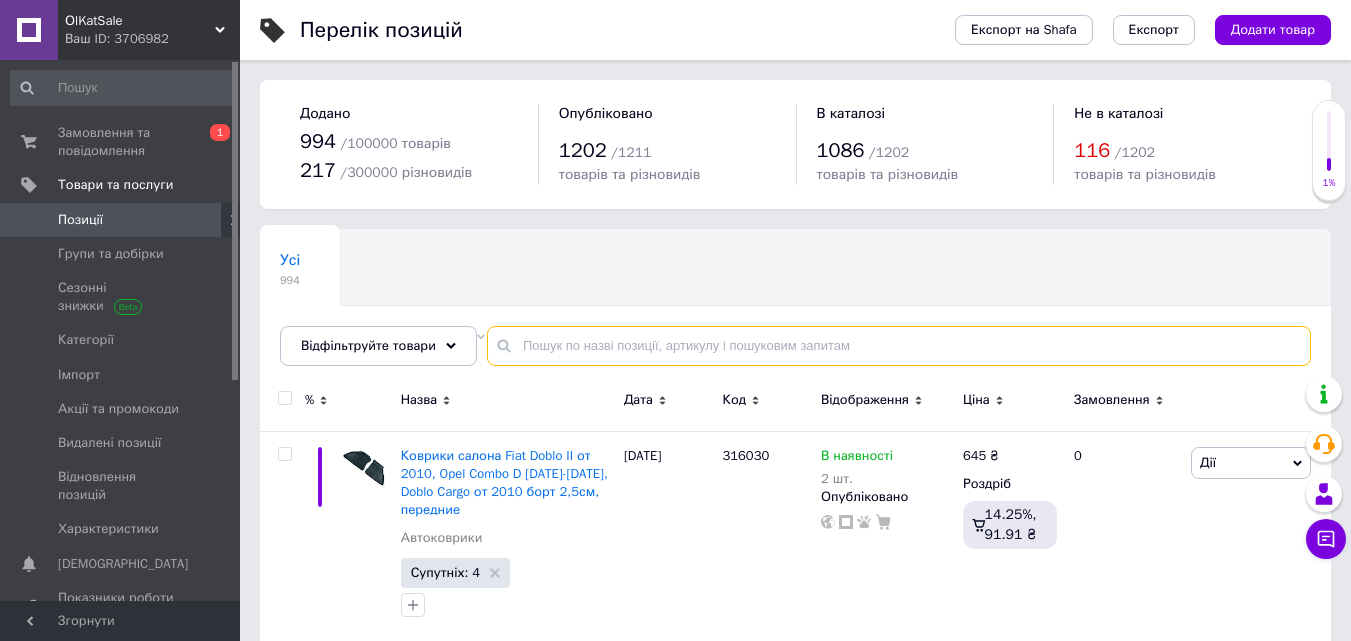 click at bounding box center [899, 346] 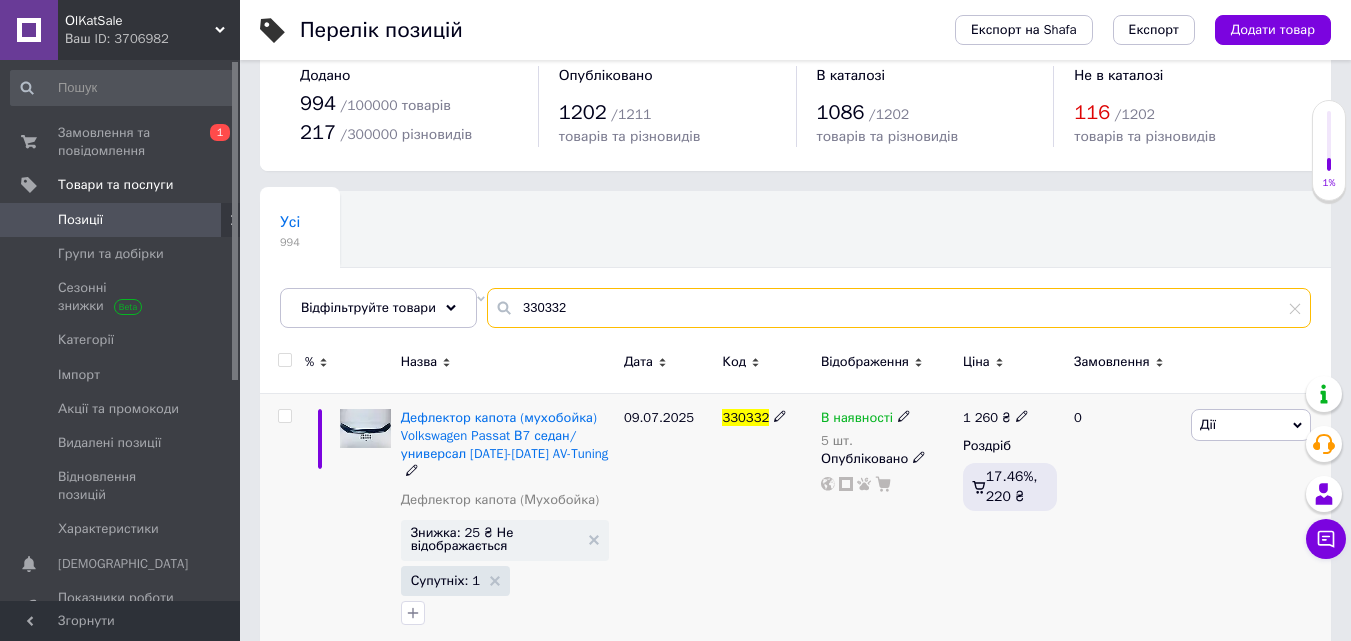 scroll, scrollTop: 49, scrollLeft: 0, axis: vertical 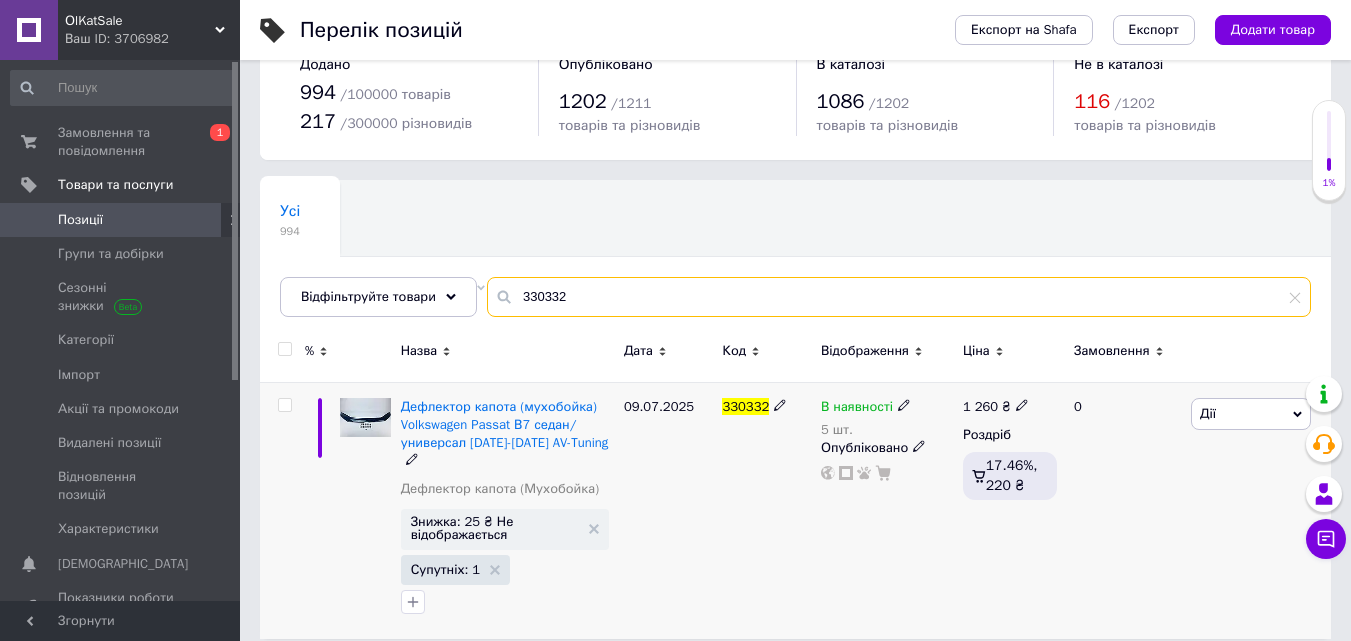 type on "330332" 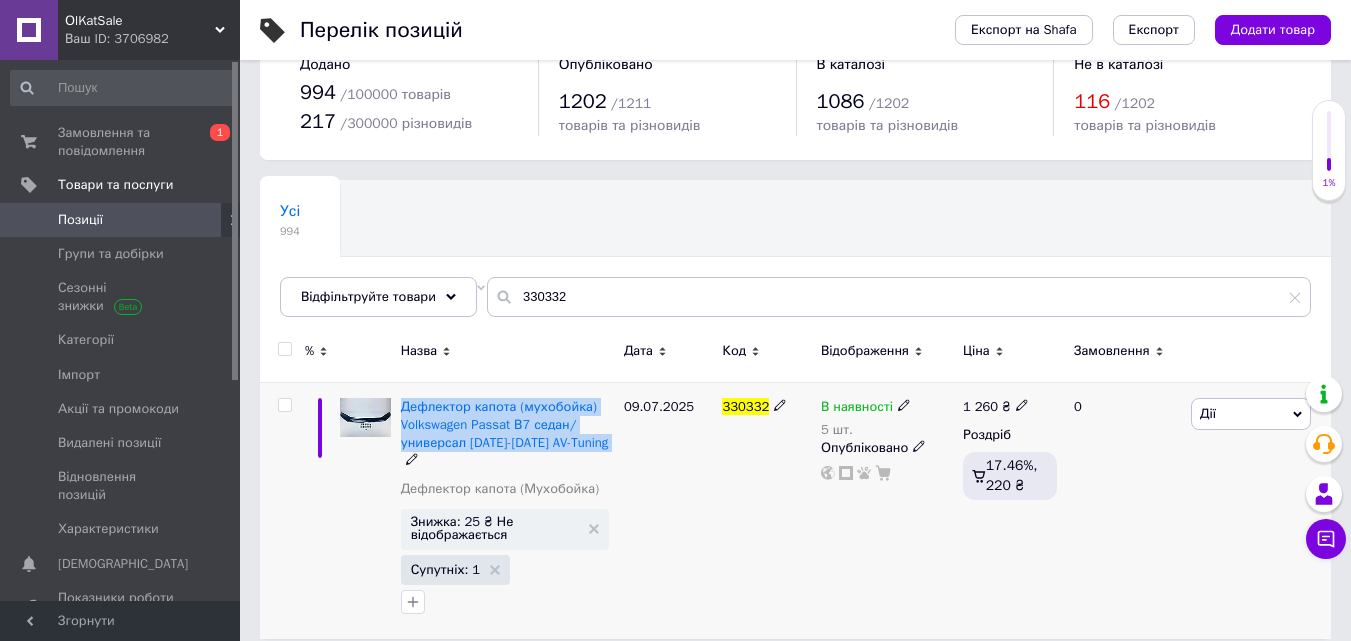 drag, startPoint x: 597, startPoint y: 446, endPoint x: 395, endPoint y: 406, distance: 205.92232 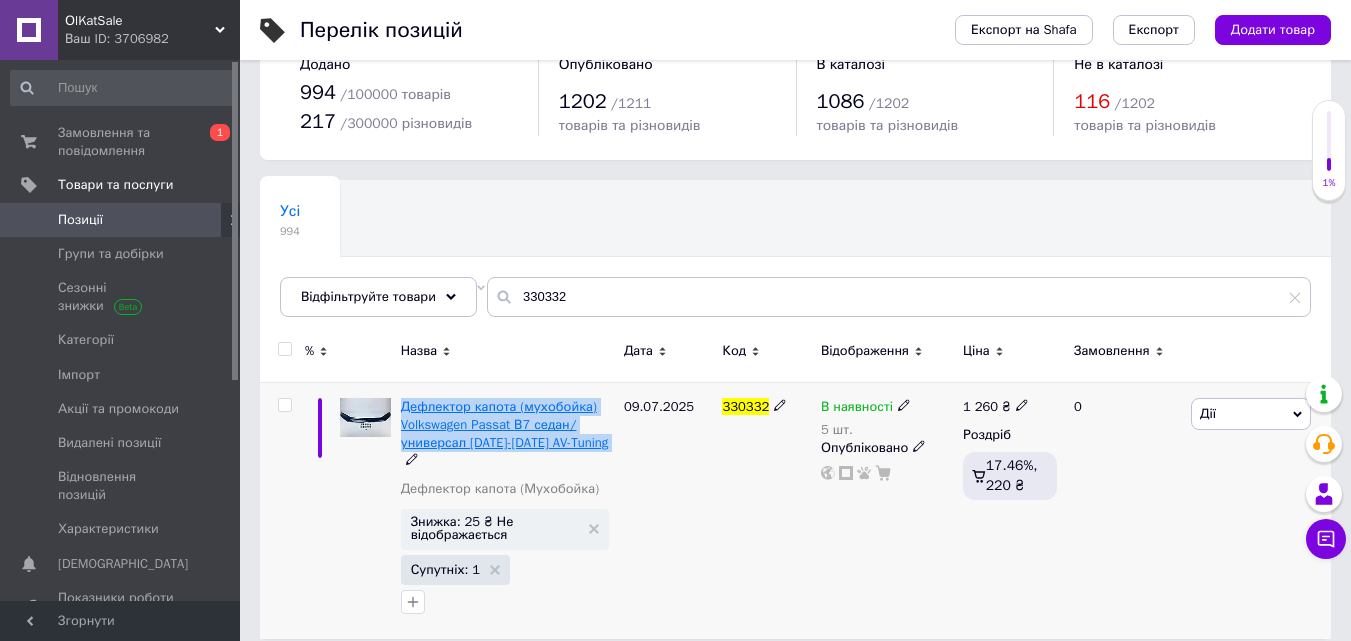 click on "Дефлектор капота (мухобойка)  Volkswagen Passat В7 седан/универсал [DATE]-[DATE] AV-Tuning" at bounding box center (505, 424) 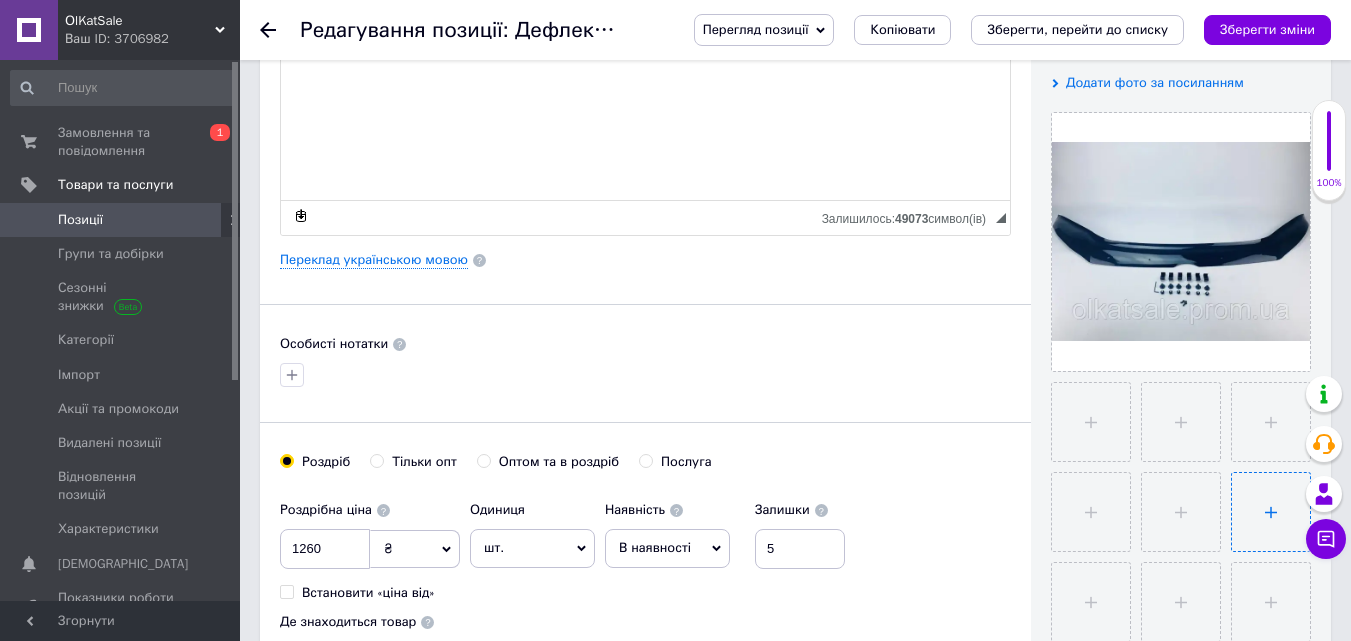 scroll, scrollTop: 400, scrollLeft: 0, axis: vertical 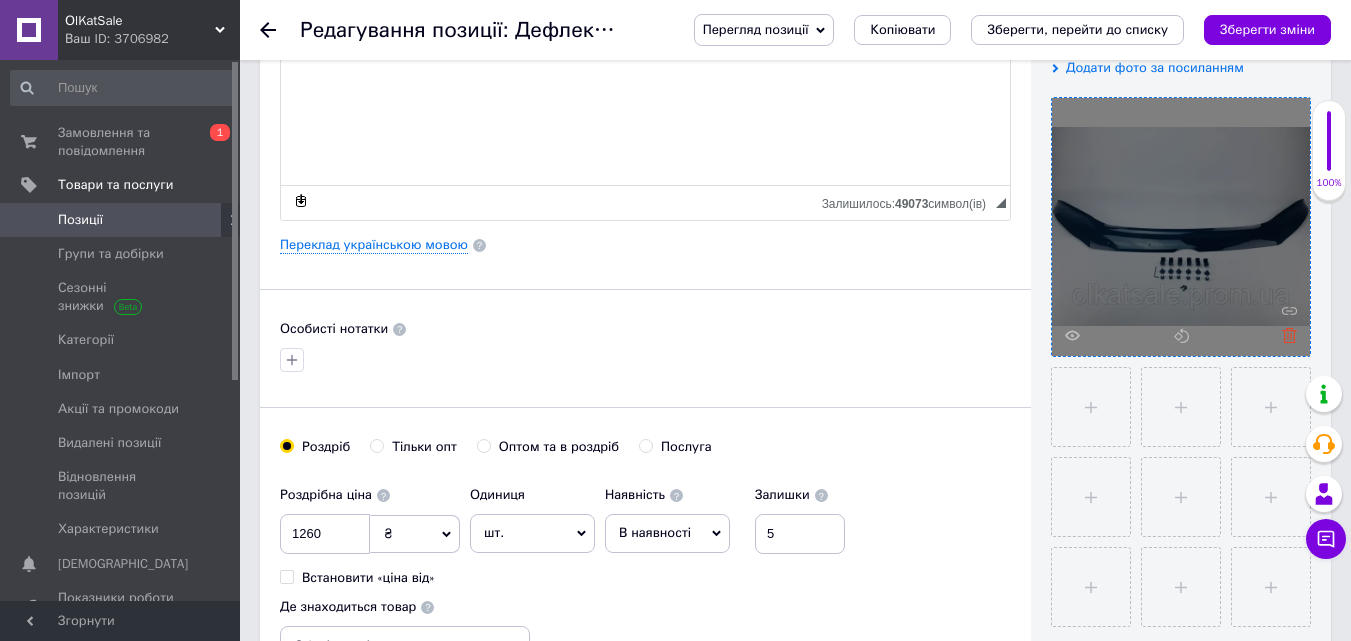 click 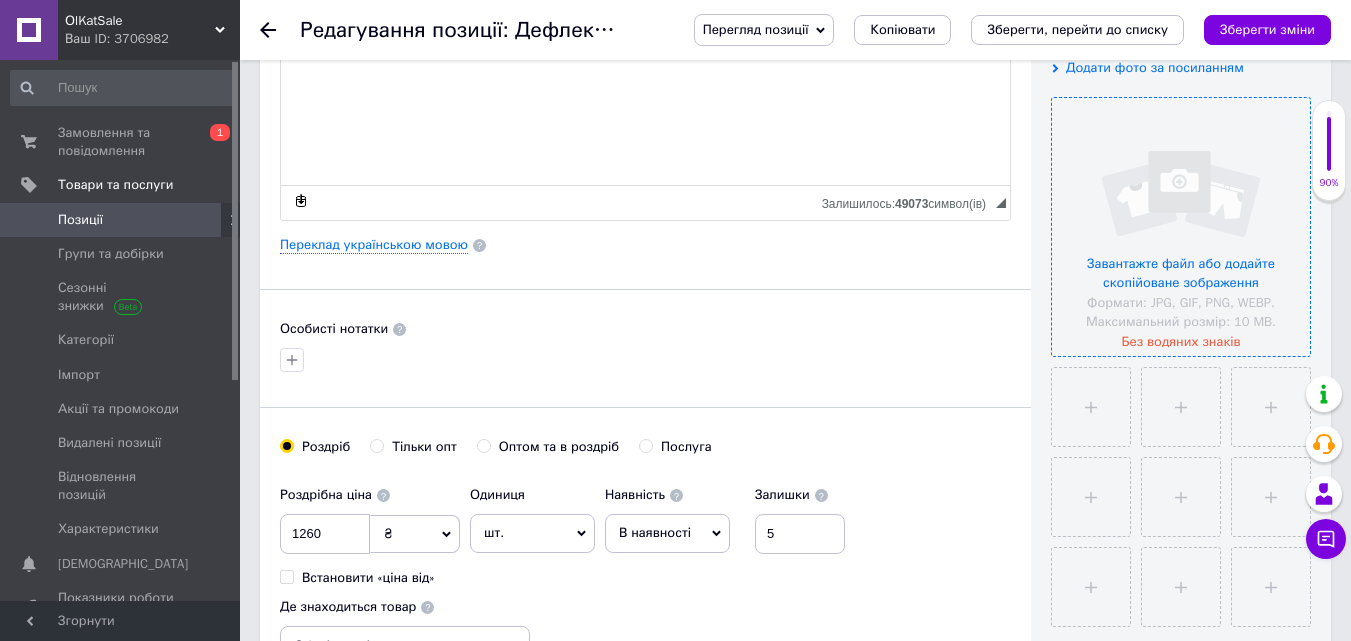 click at bounding box center (1181, 227) 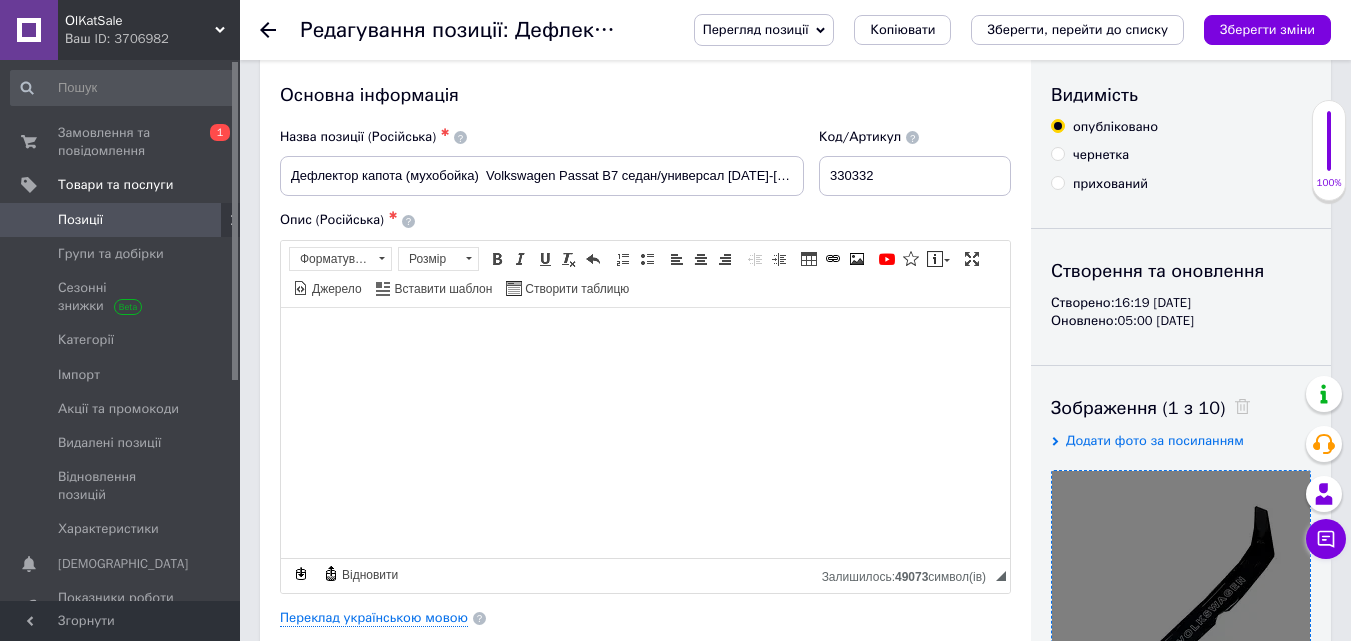 scroll, scrollTop: 0, scrollLeft: 0, axis: both 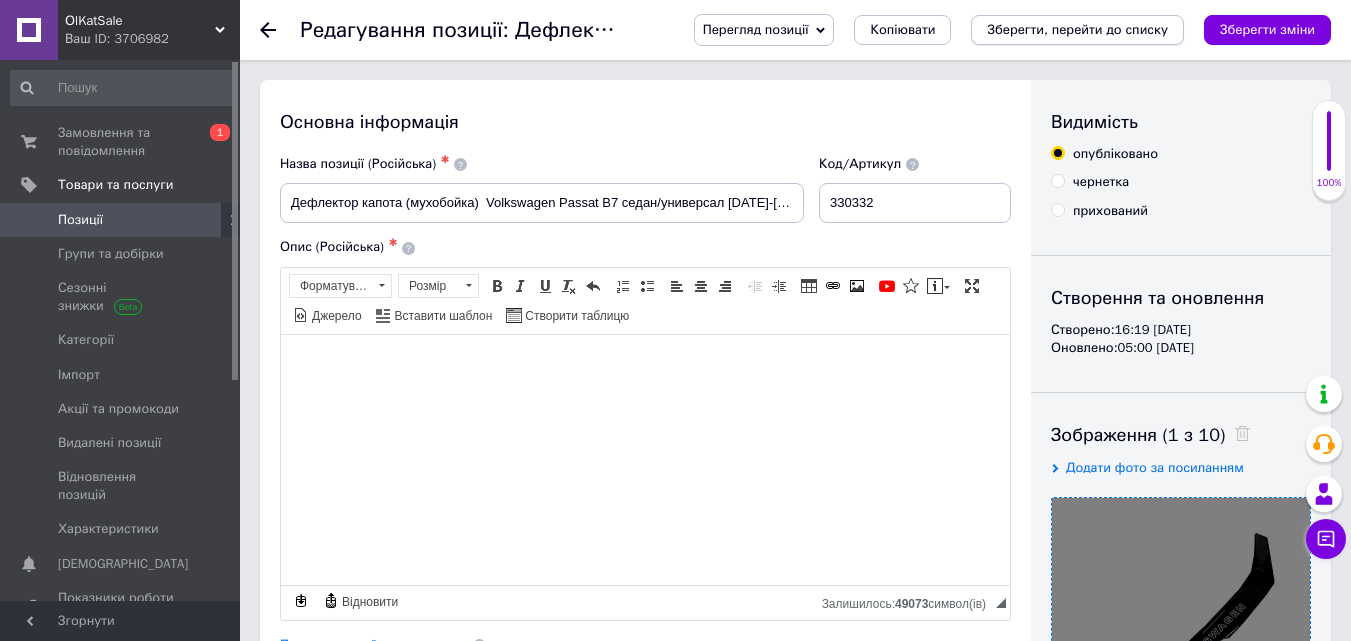 click on "Зберегти, перейти до списку" at bounding box center (1077, 29) 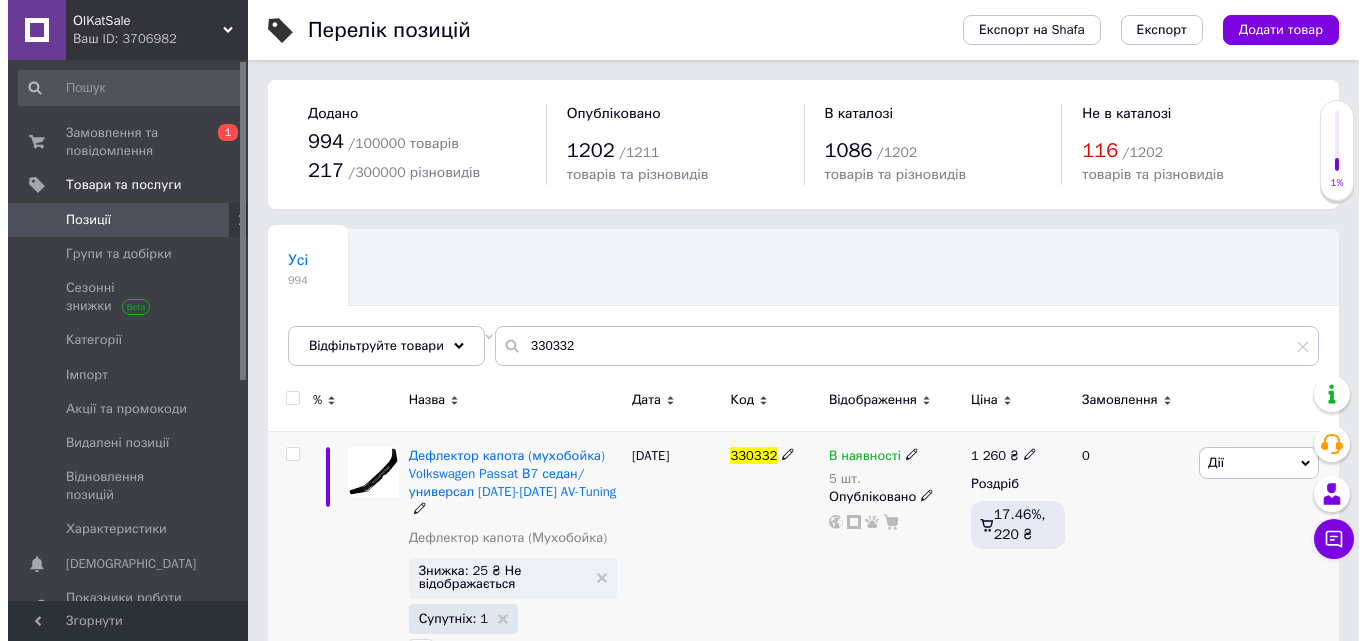scroll, scrollTop: 49, scrollLeft: 0, axis: vertical 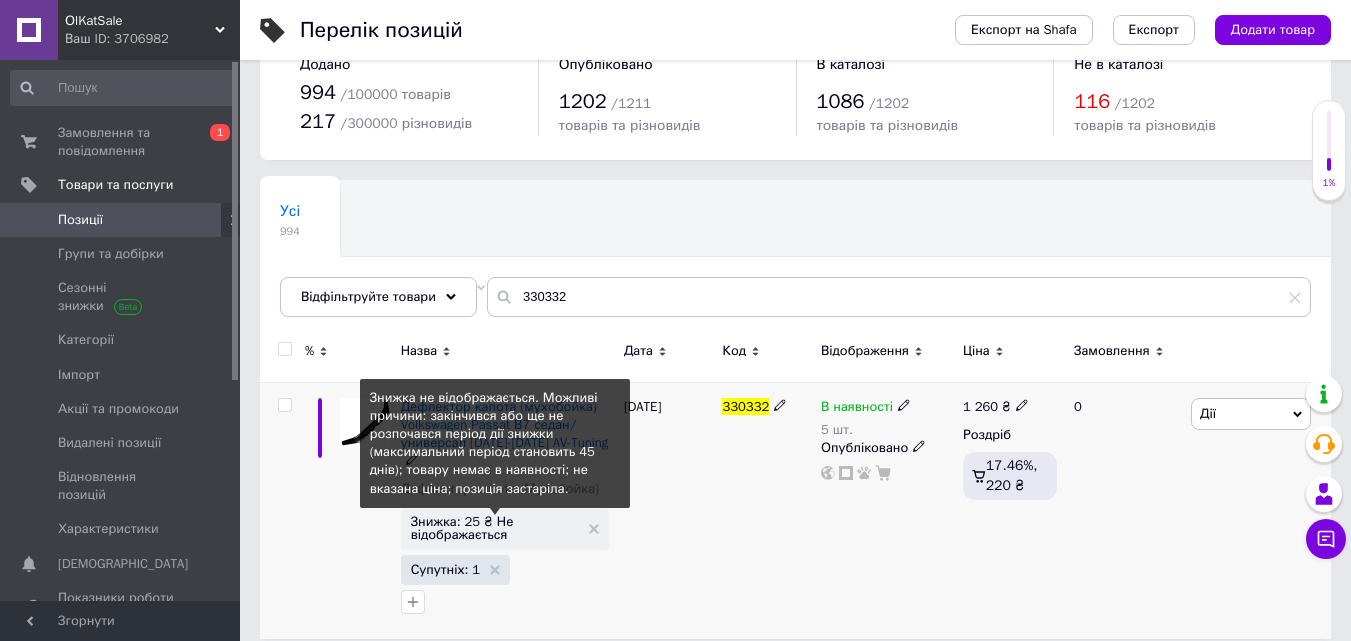 click on "Знижка: 25 ₴ Не відображається" at bounding box center (495, 528) 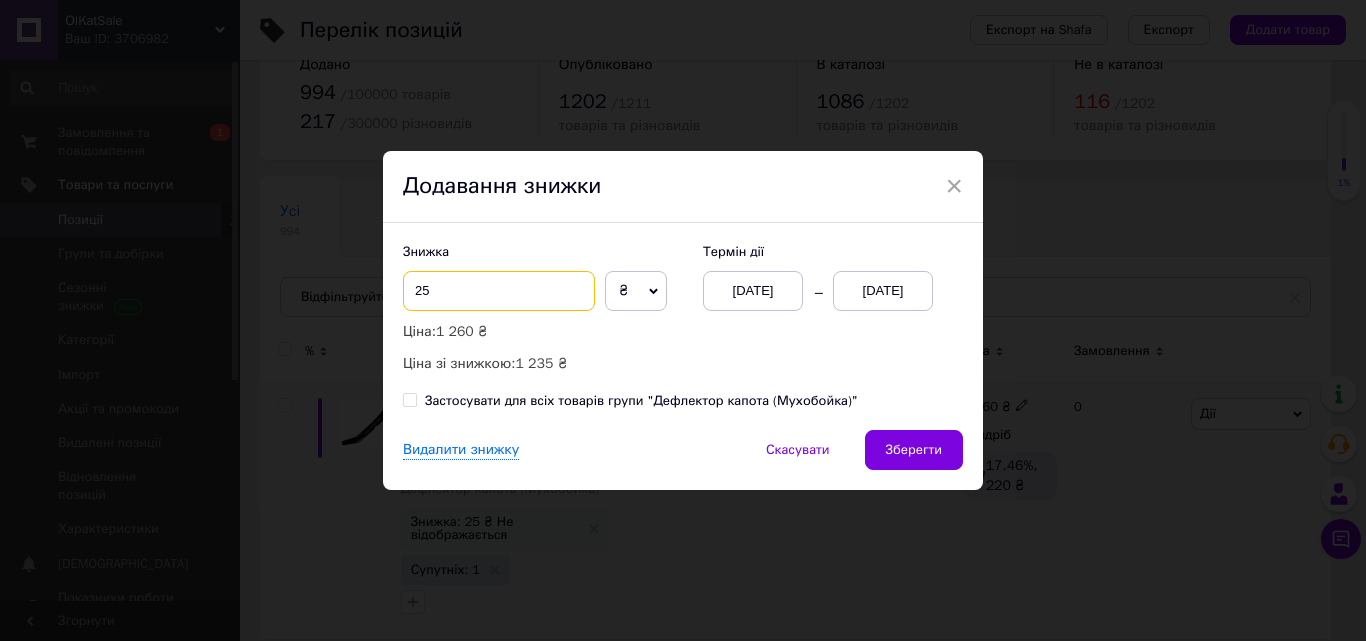 click on "25" at bounding box center (499, 291) 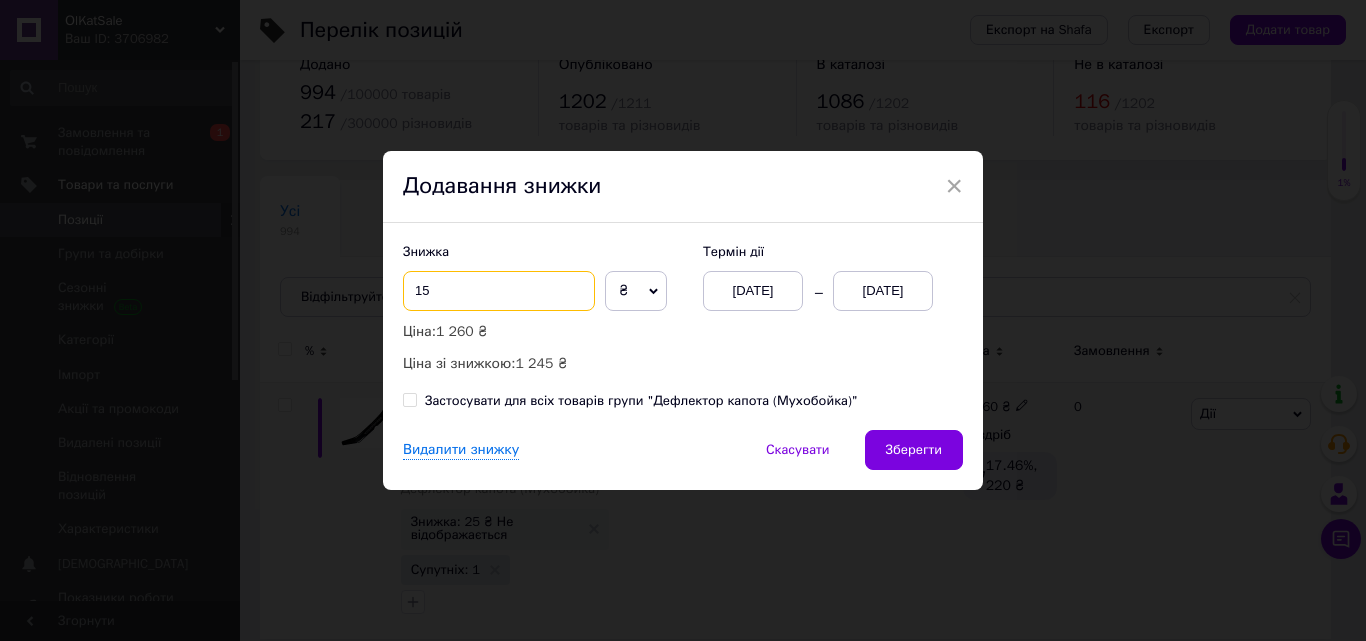 type on "15" 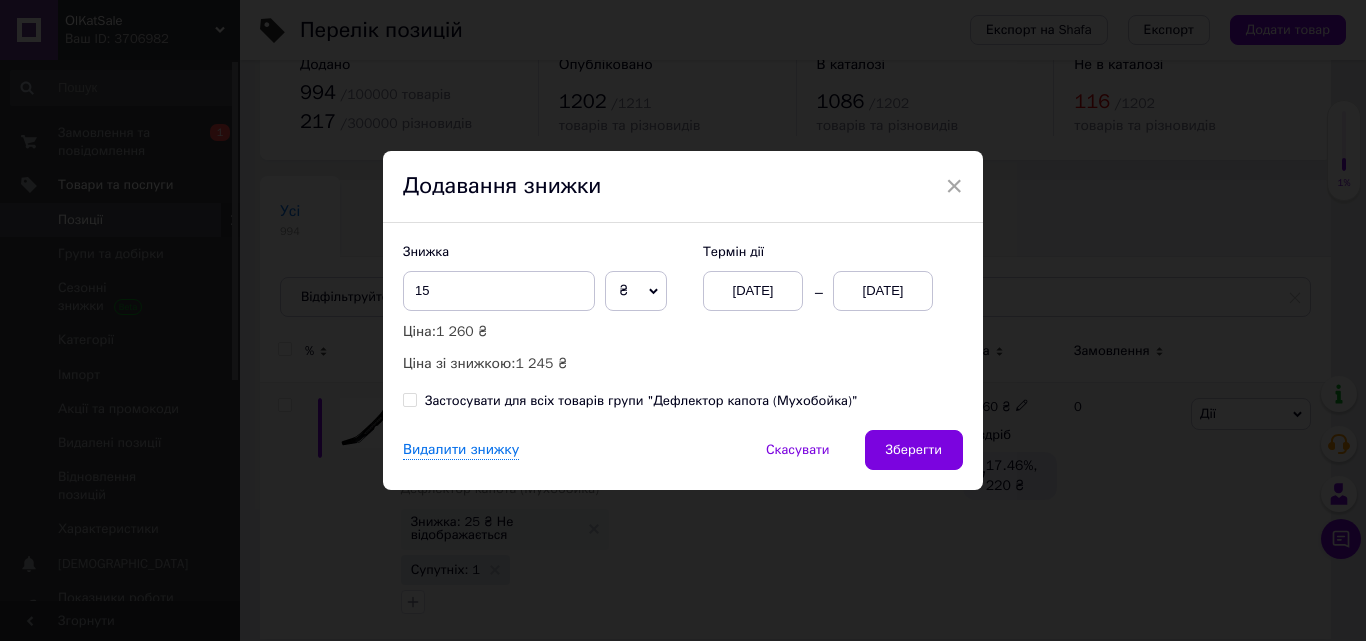 click on "[DATE]" at bounding box center (883, 291) 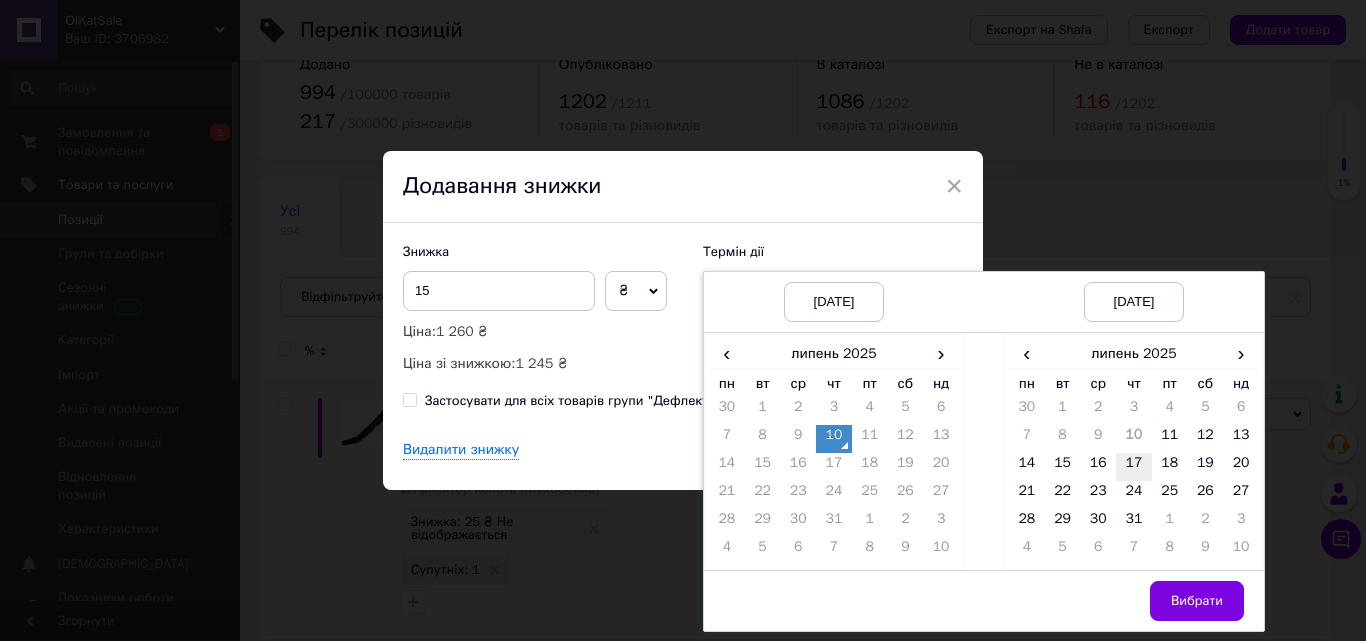click on "17" at bounding box center (1134, 467) 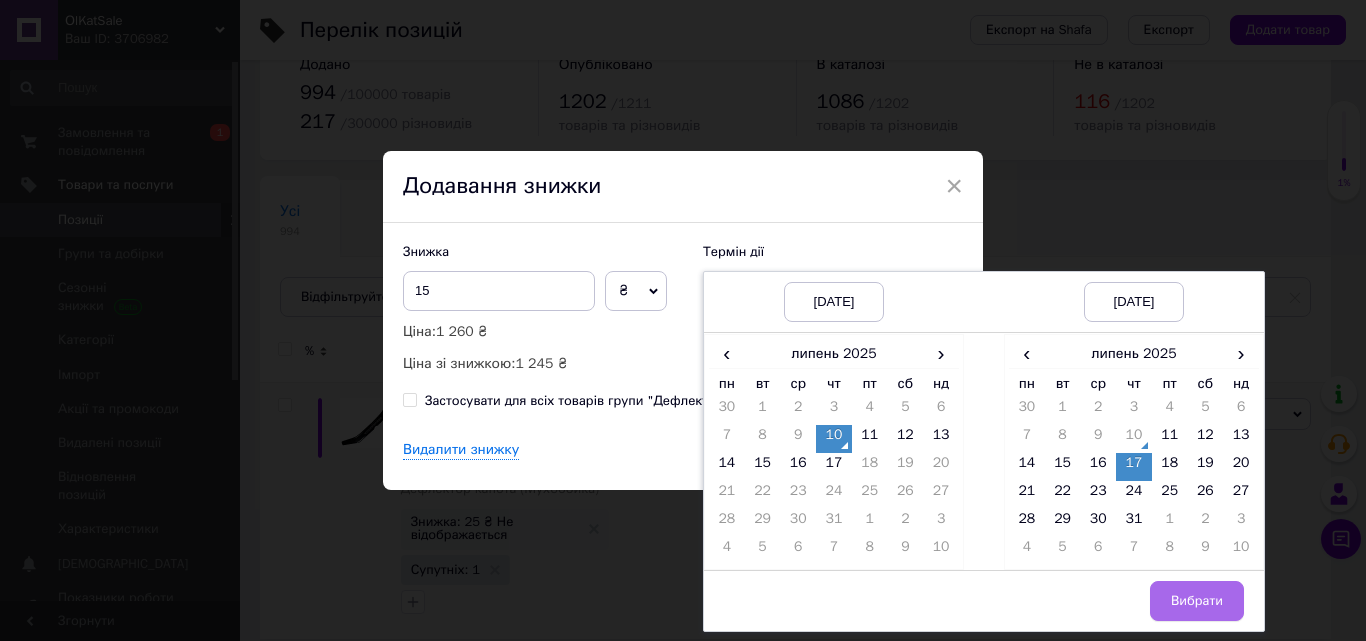 click on "Вибрати" at bounding box center [1197, 601] 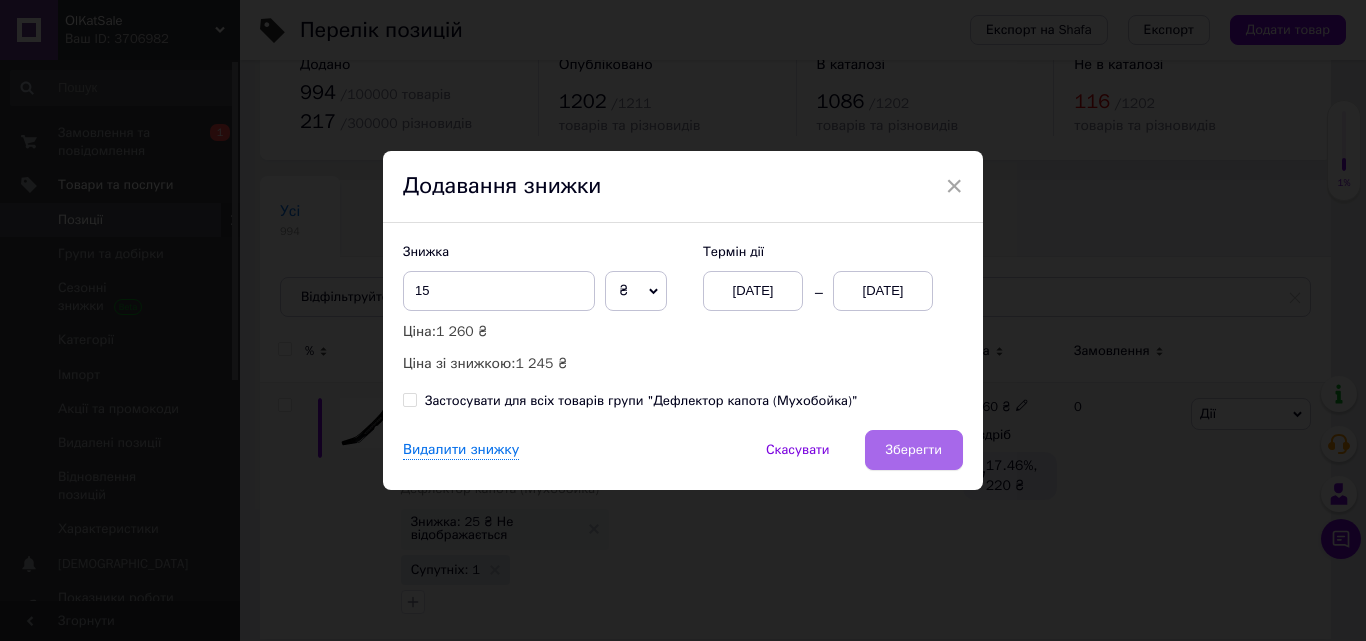 click on "Зберегти" at bounding box center [914, 450] 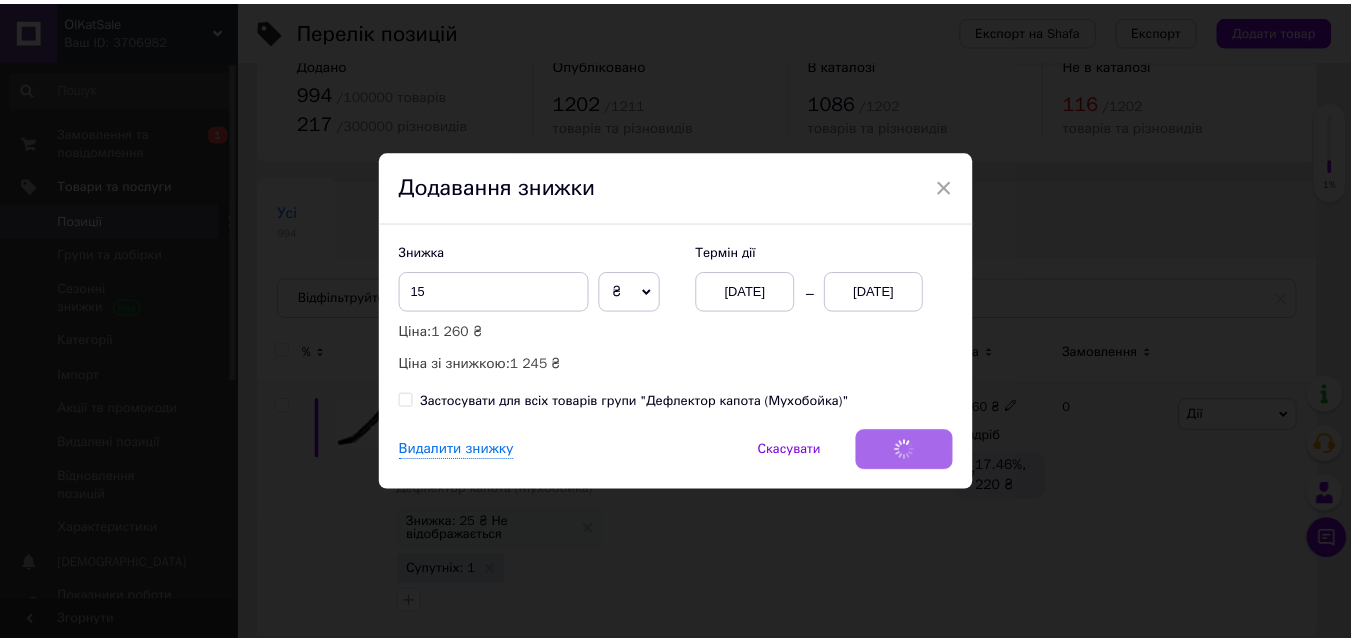 scroll, scrollTop: 38, scrollLeft: 0, axis: vertical 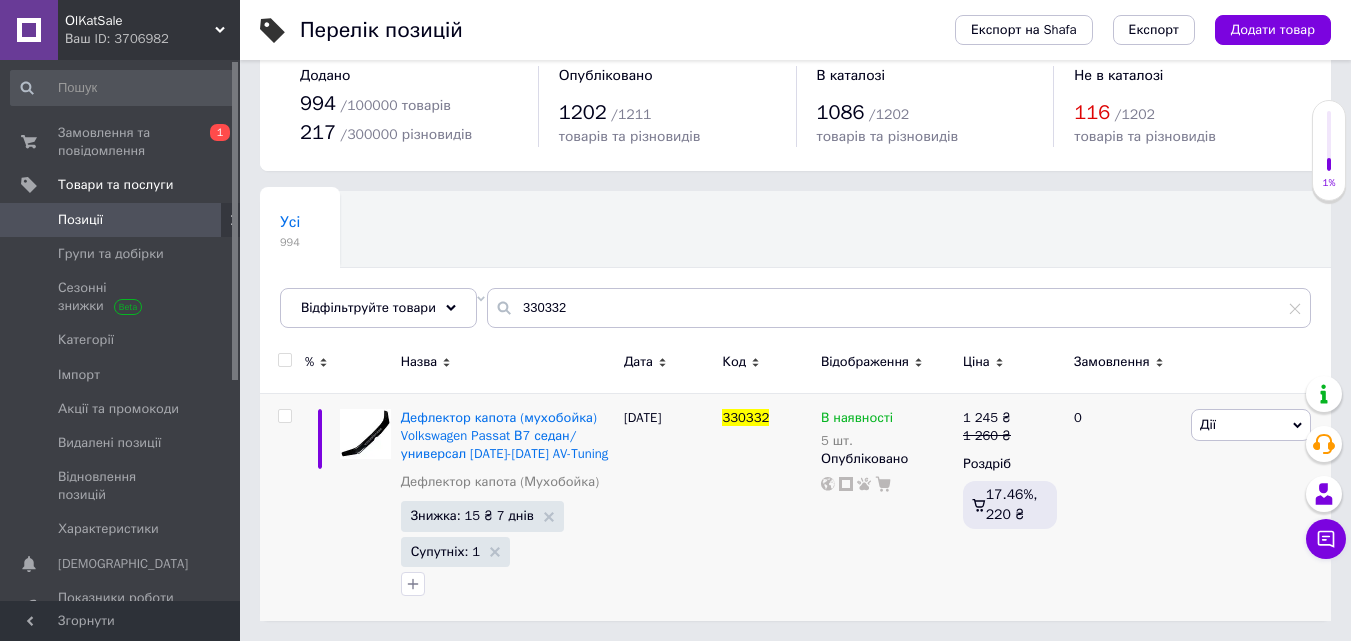 click on "Перелік позицій Експорт на Shafa Експорт Додати товар Додано 994   / 100000   товарів 217   / 300000   різновидів Опубліковано 1202   / 1211 товарів та різновидів В каталозі 1086   / 1202 товарів та різновидів Не в каталозі 116   / 1202 товарів та різновидів Усі 994 Не відображаються в ка... 108 Видалити Редагувати Ok Відфільтровано...  Зберегти Нічого не знайдено Можливо, помилка у слові  або немає відповідностей за вашим запитом. Усі 994 Не відображаються в ка... 108 Відфільтруйте товари 330332 % Назва Дата Код Відображення Ціна Замовлення Дефлектор капота (Мухобойка) Знижка: 15 ₴ 7 днів Супутніх: 1 1 245" at bounding box center (795, 301) 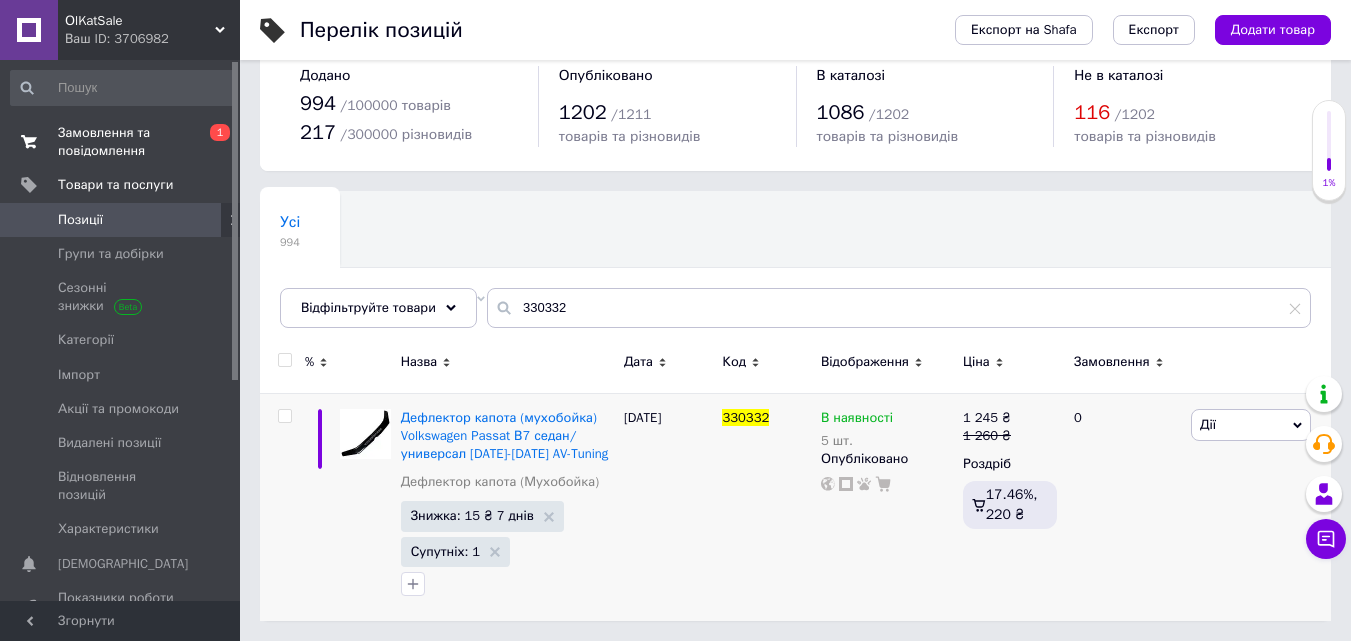 click on "Замовлення та повідомлення" at bounding box center (121, 142) 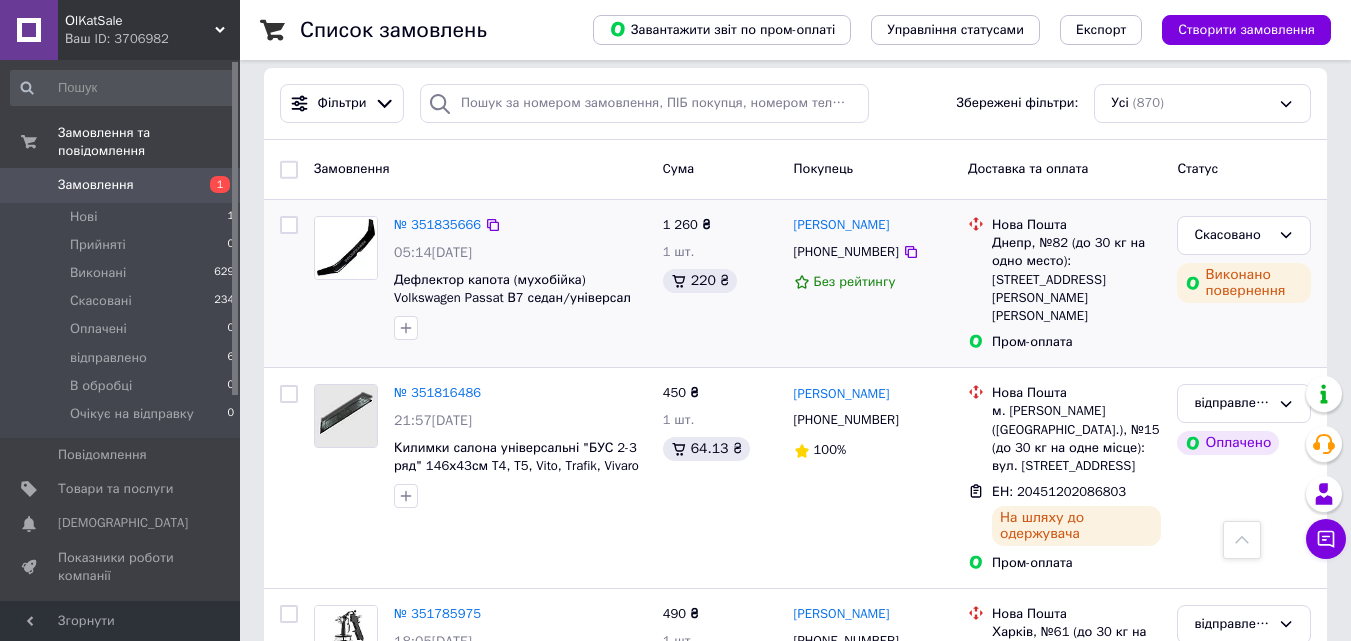 scroll, scrollTop: 0, scrollLeft: 0, axis: both 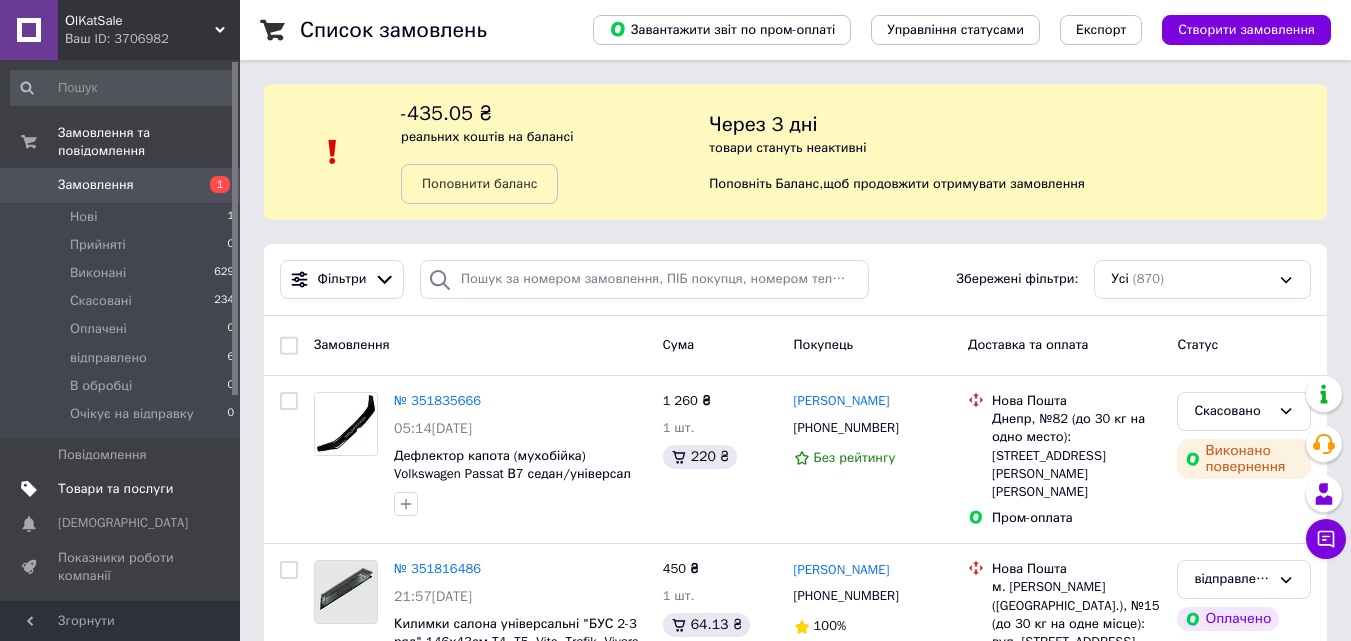 click on "Товари та послуги" at bounding box center [115, 489] 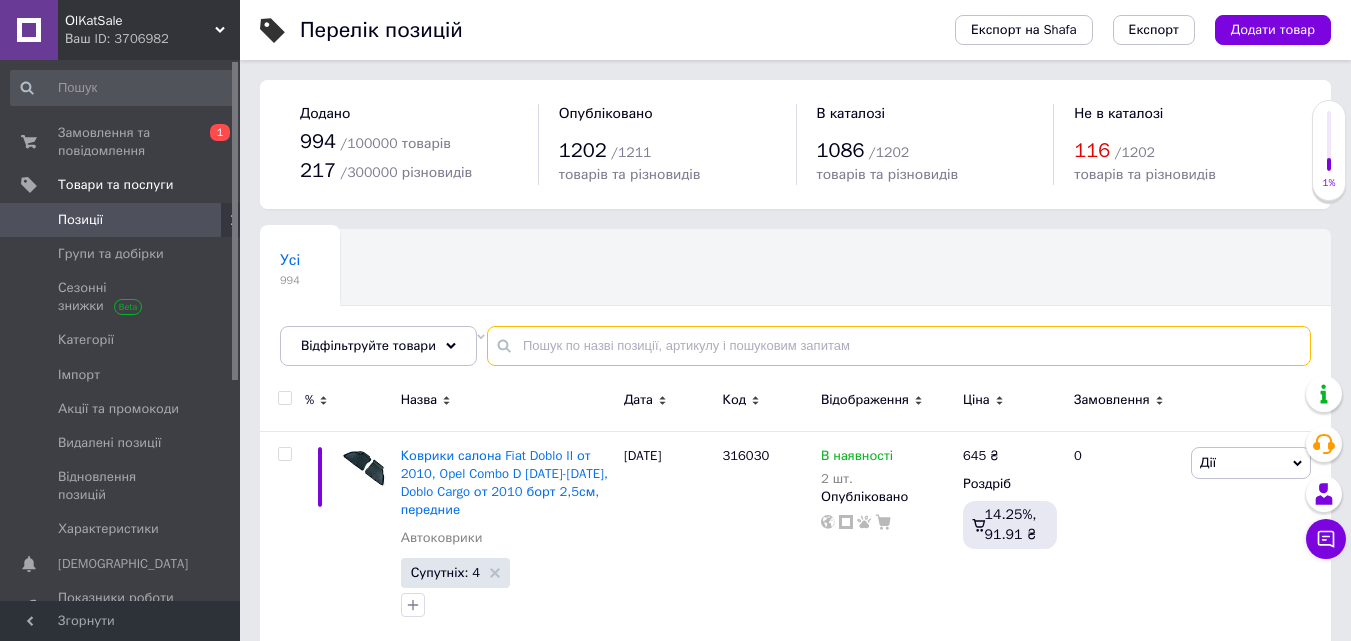 click at bounding box center [899, 346] 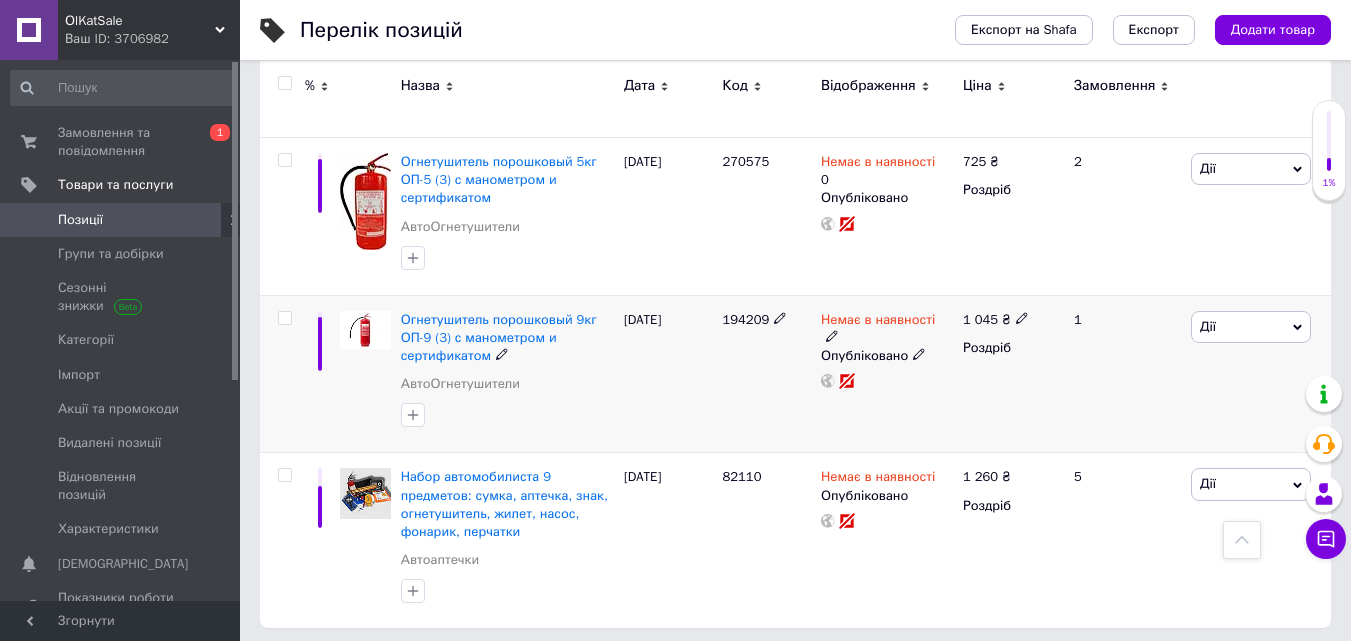 scroll, scrollTop: 1134, scrollLeft: 0, axis: vertical 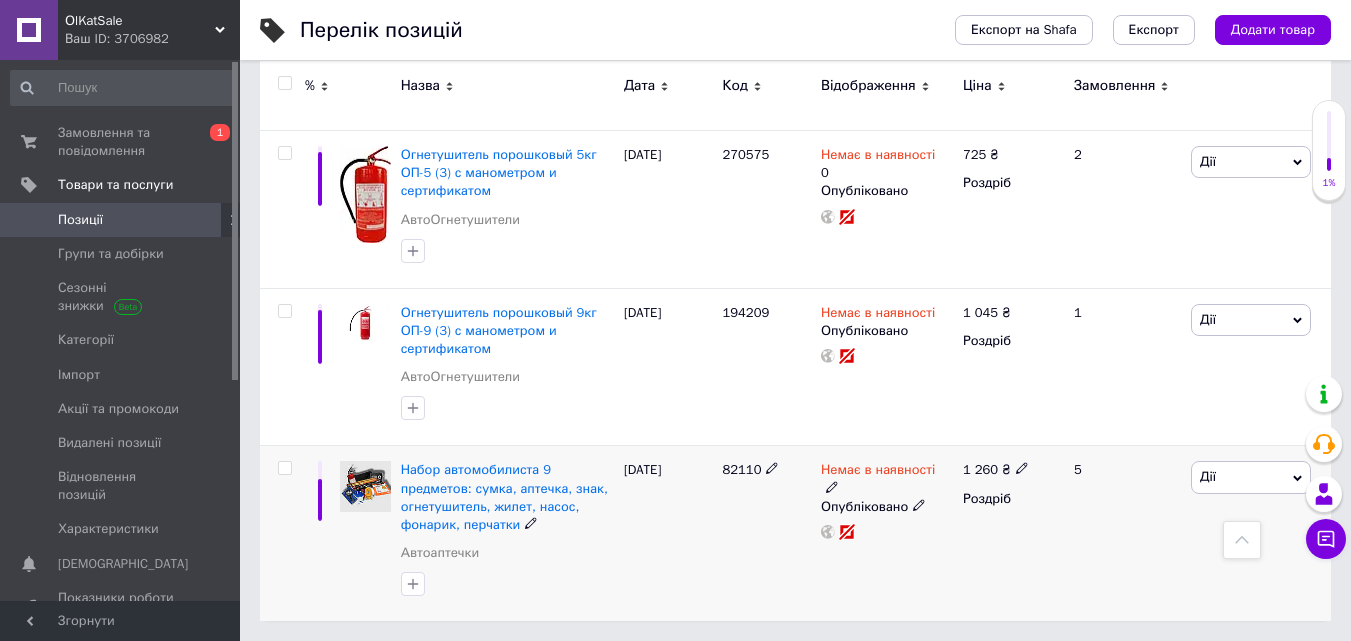 type on "вогнегасник" 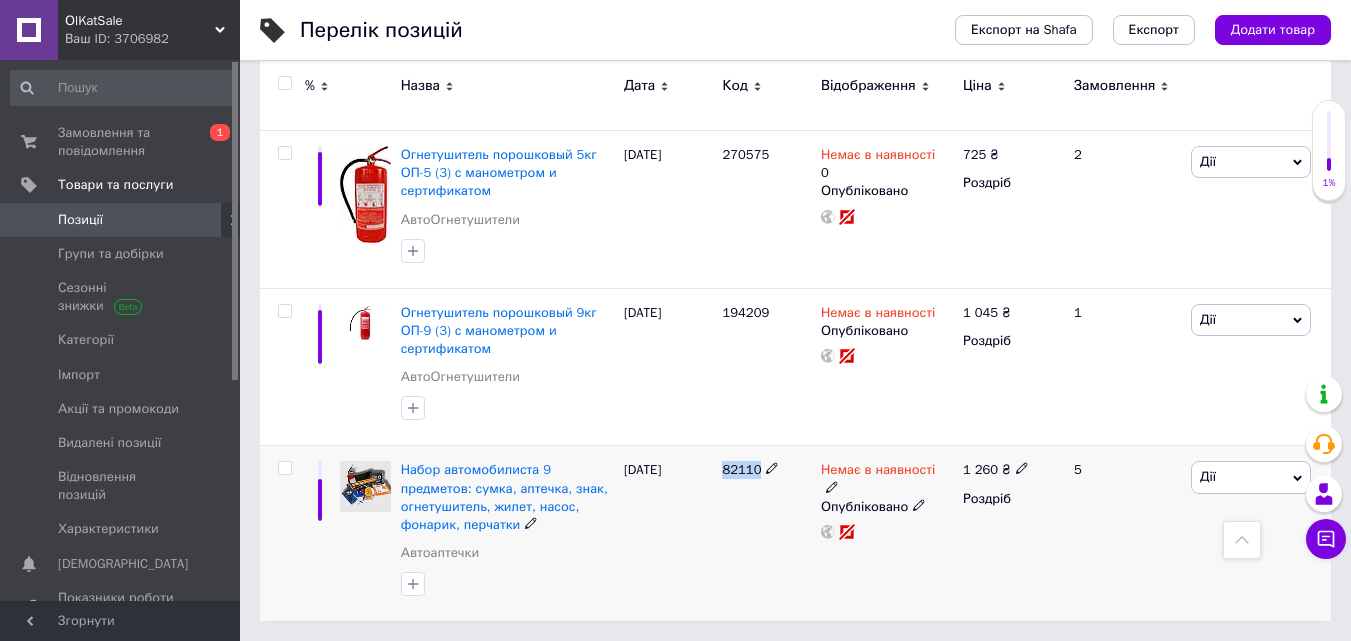 click on "82110" at bounding box center [741, 469] 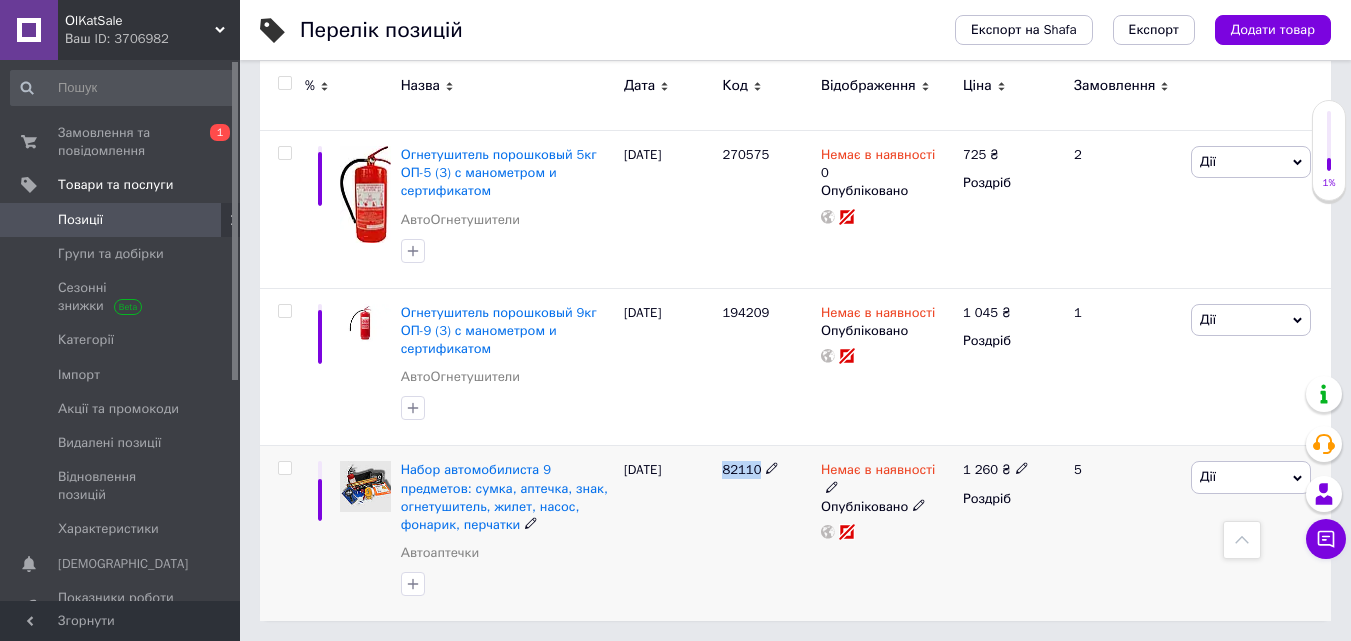 copy on "82110" 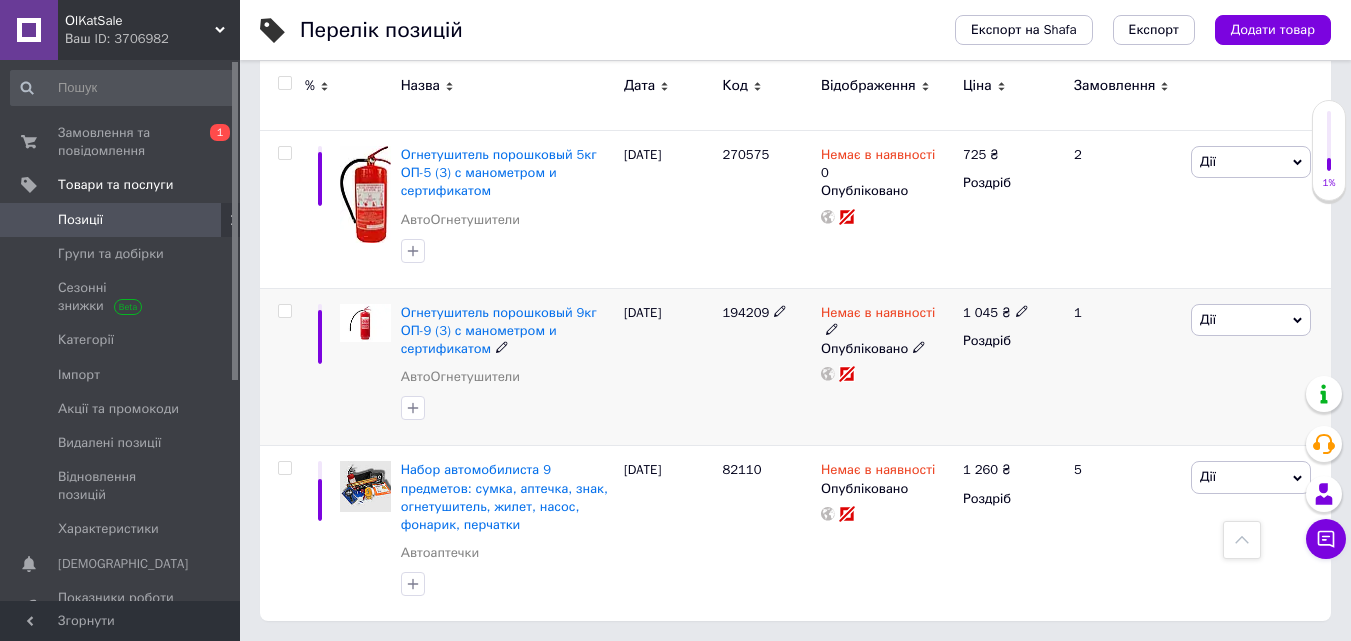 click on "194209" at bounding box center [745, 312] 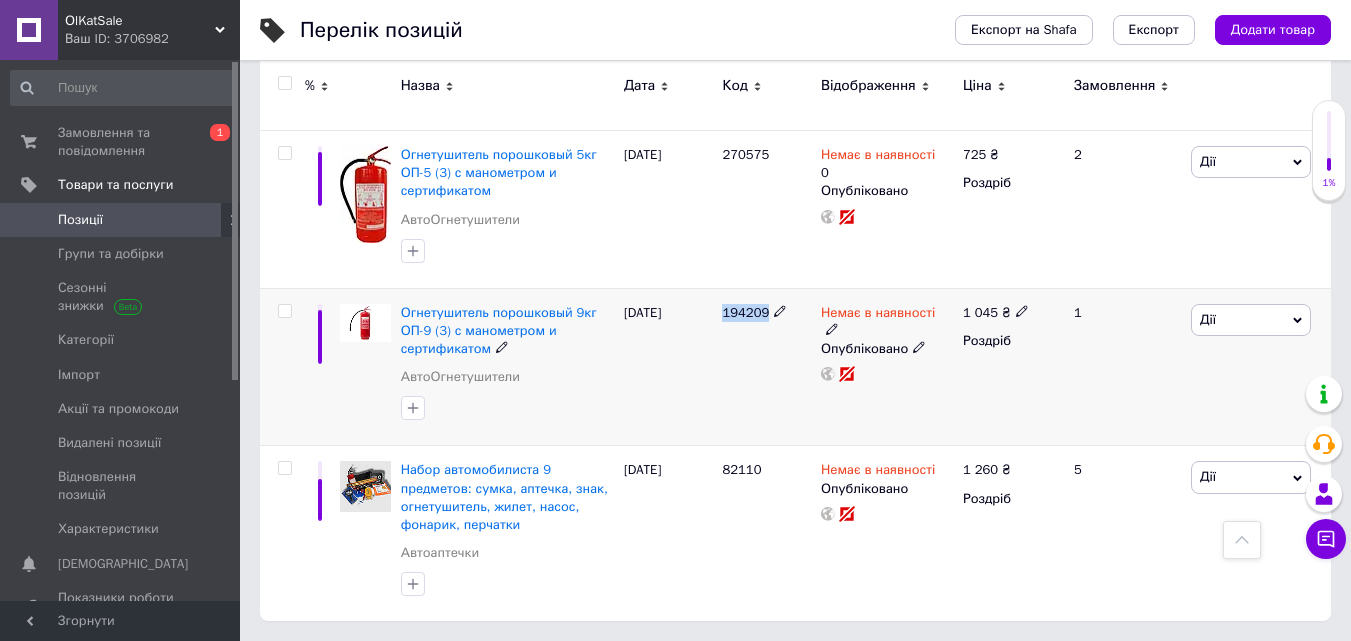click on "194209" at bounding box center (745, 312) 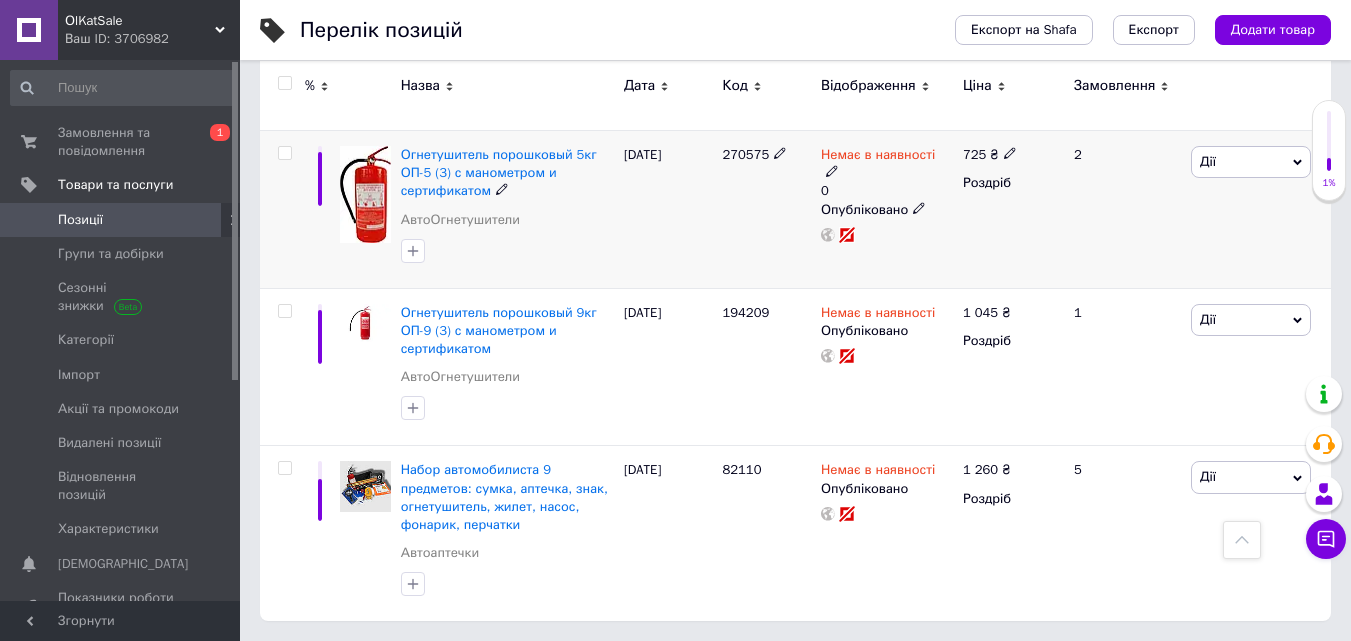 click on "270575" at bounding box center (745, 154) 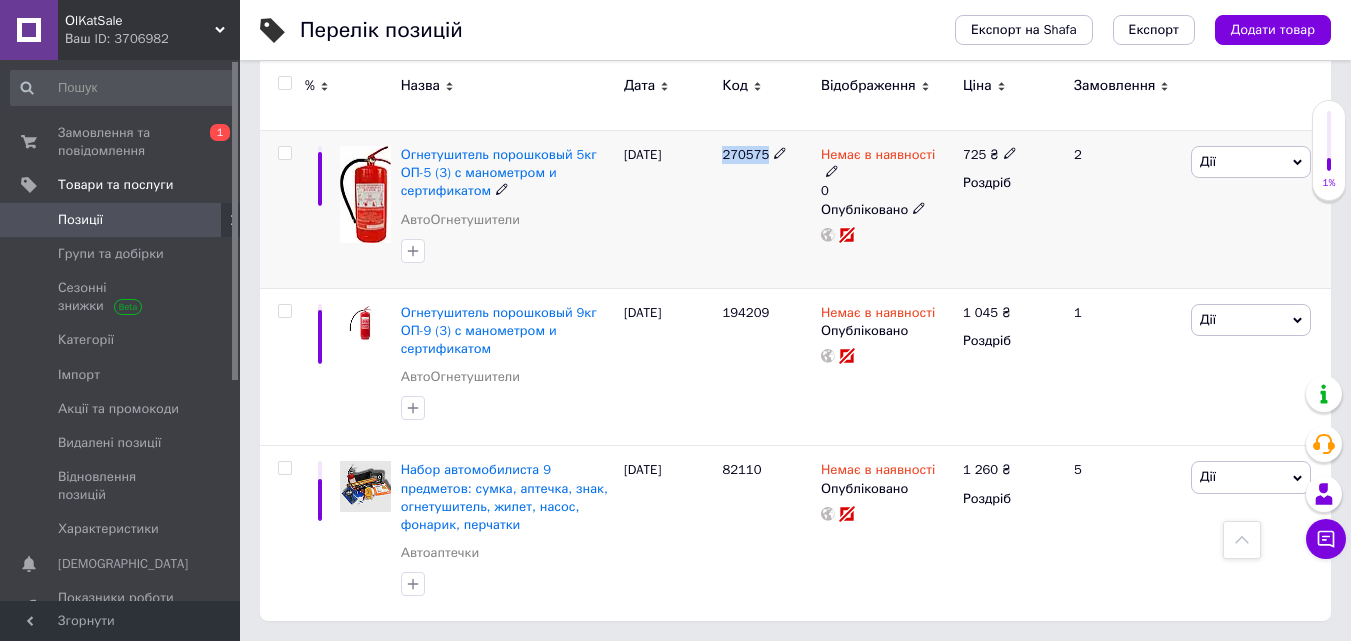 click on "270575" at bounding box center [745, 154] 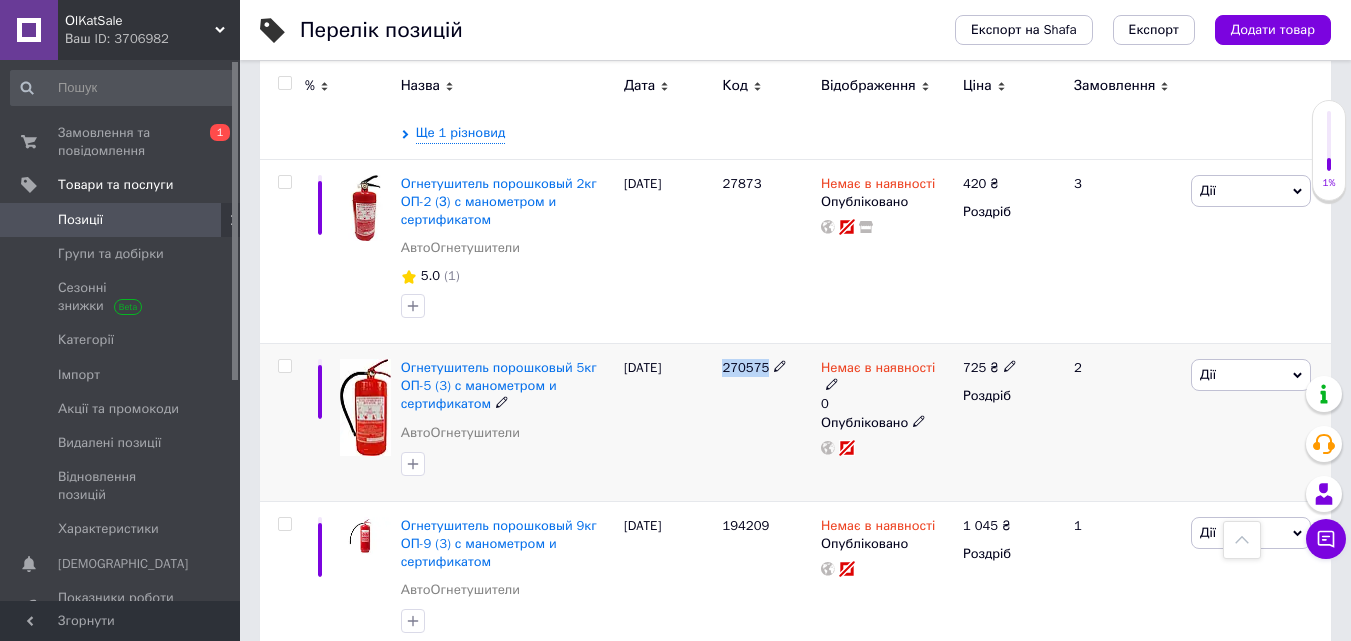 scroll, scrollTop: 834, scrollLeft: 0, axis: vertical 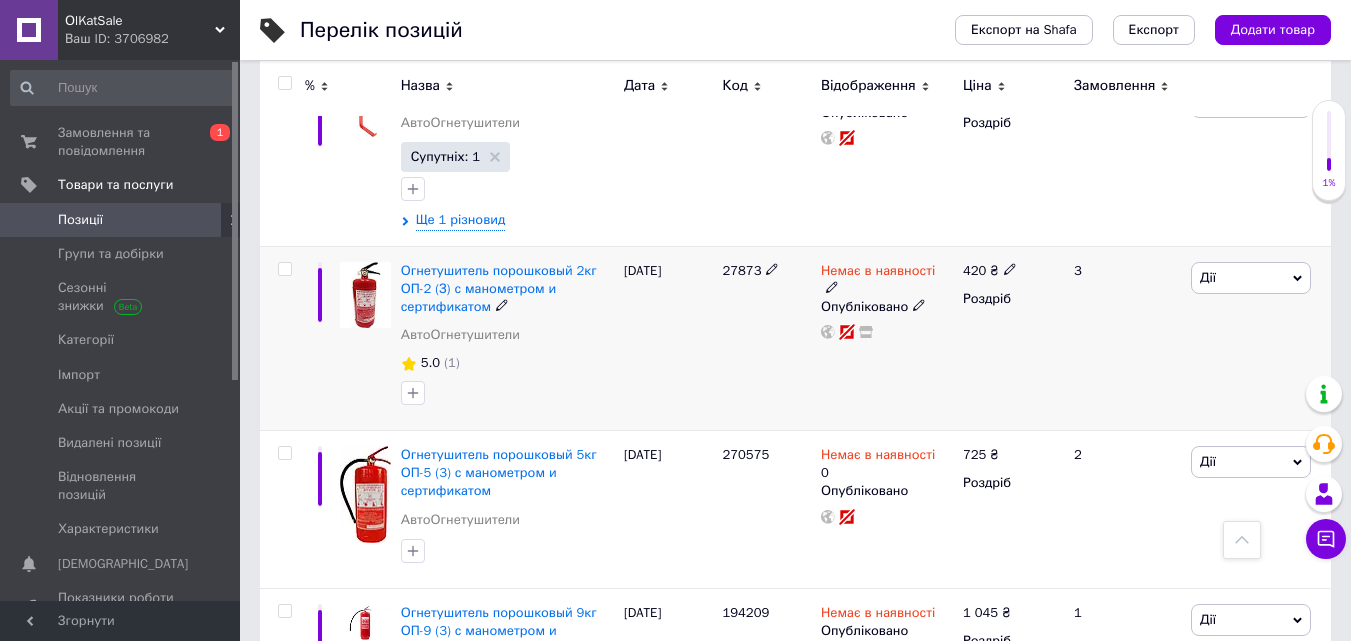 click on "27873" at bounding box center [741, 270] 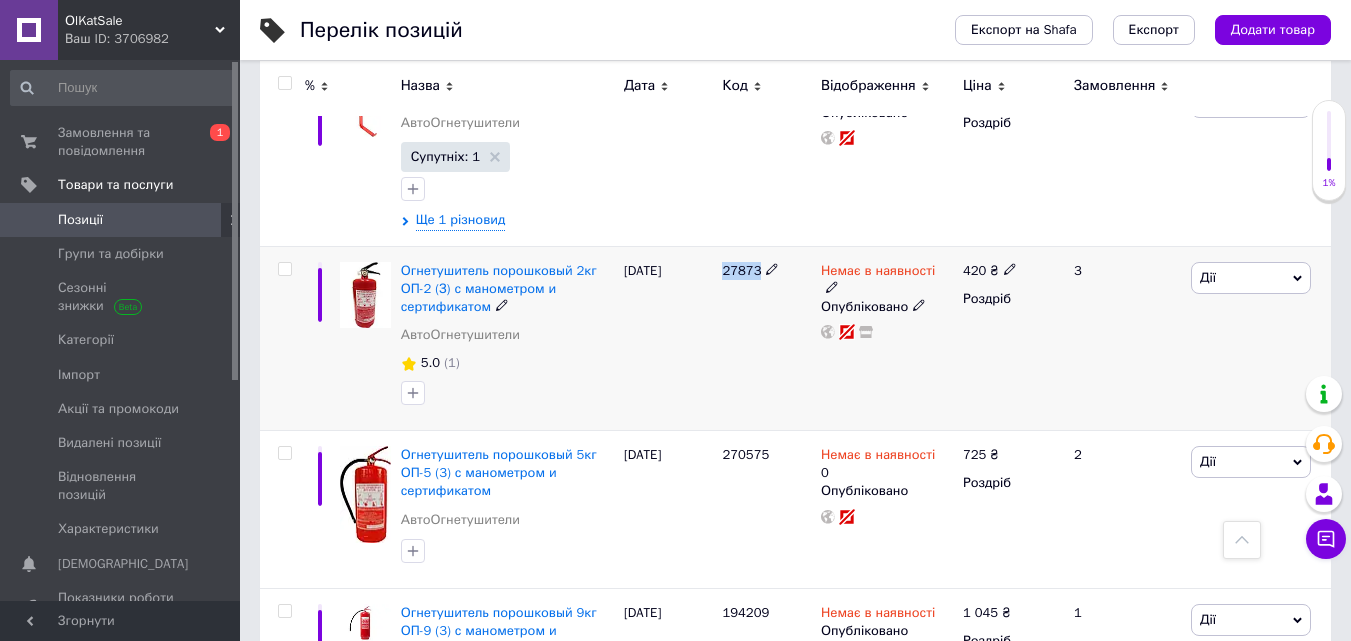 click on "27873" at bounding box center (741, 270) 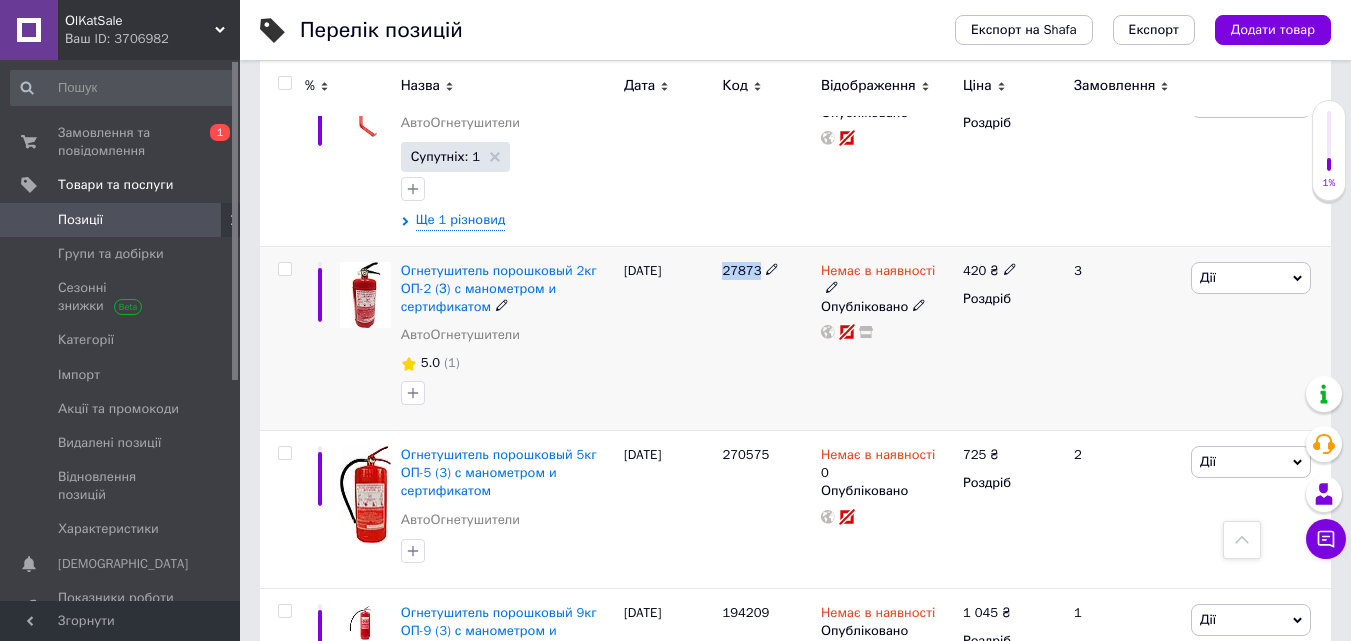copy on "27873" 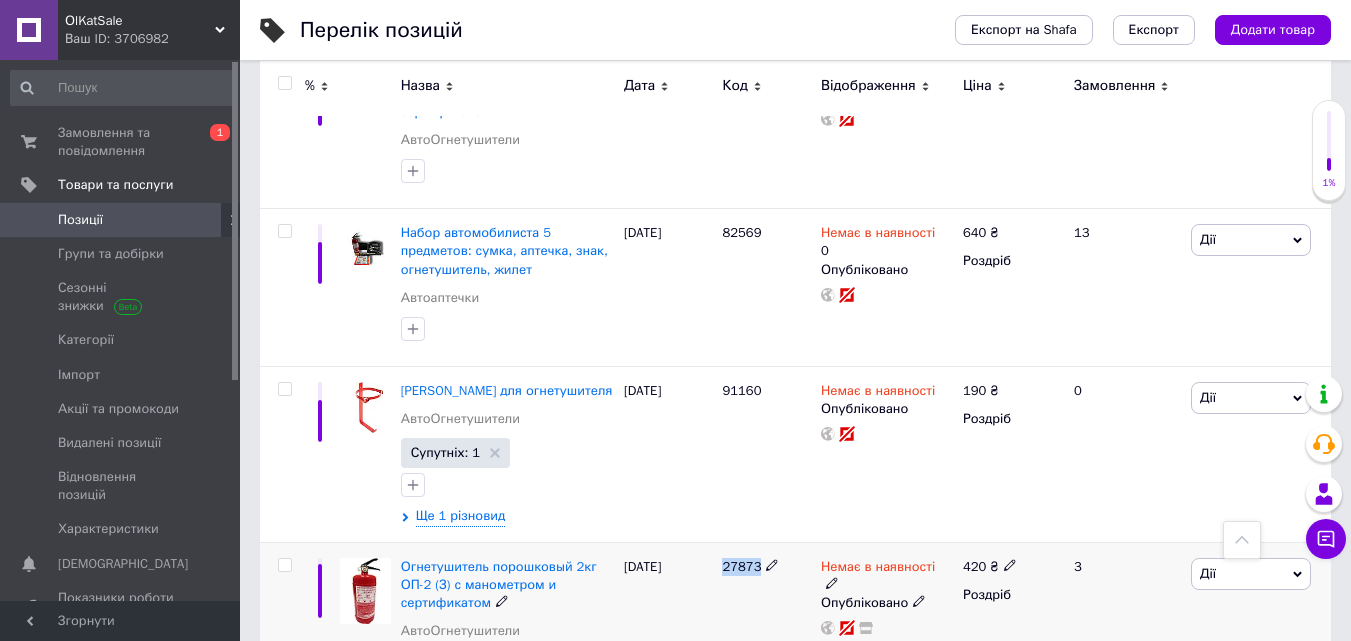 scroll, scrollTop: 534, scrollLeft: 0, axis: vertical 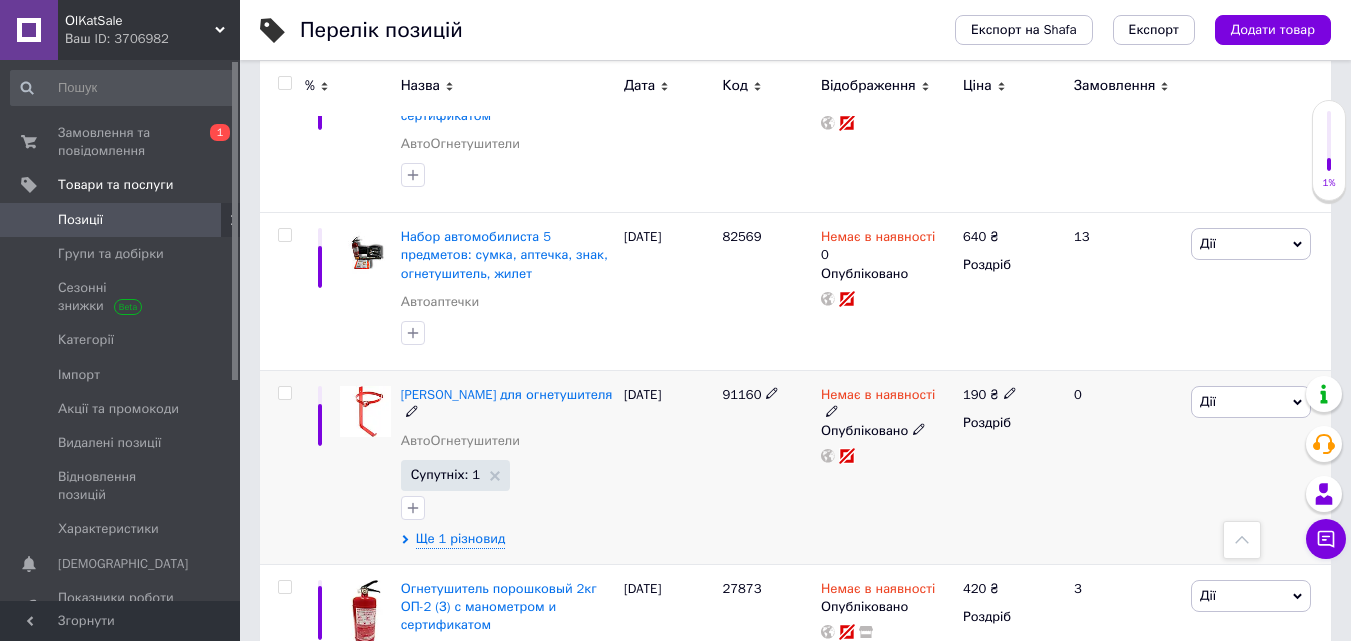 click on "91160" at bounding box center (741, 394) 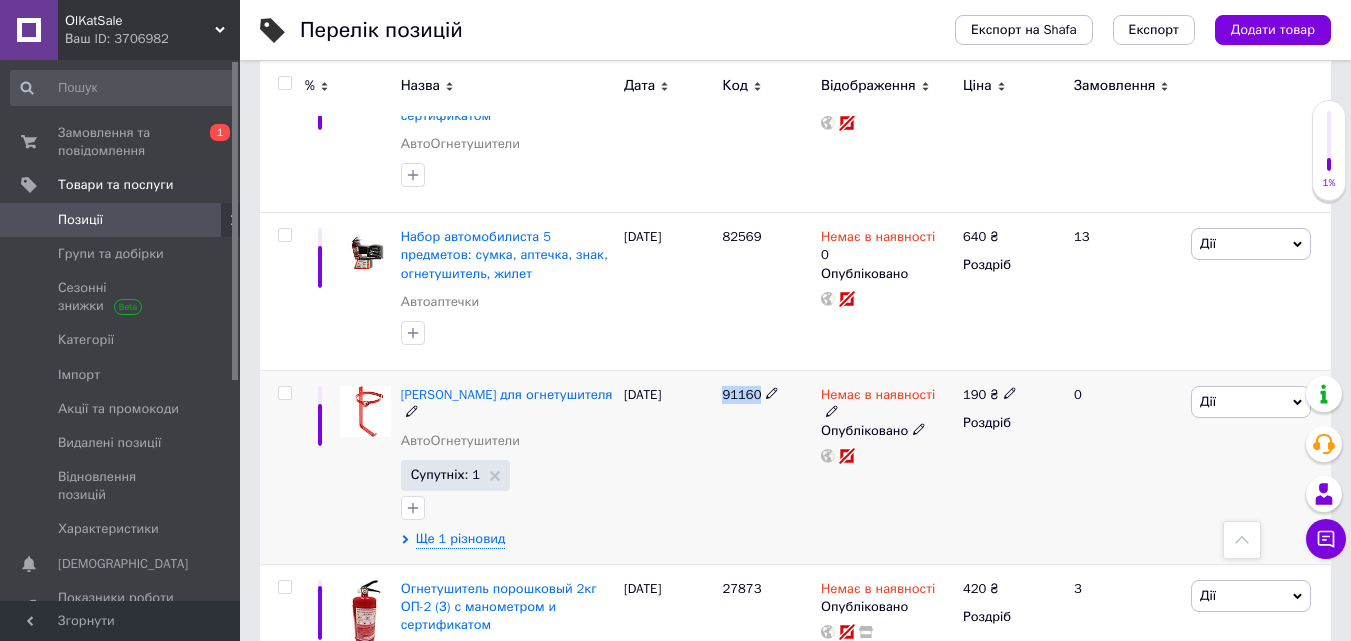 click on "91160" at bounding box center (741, 394) 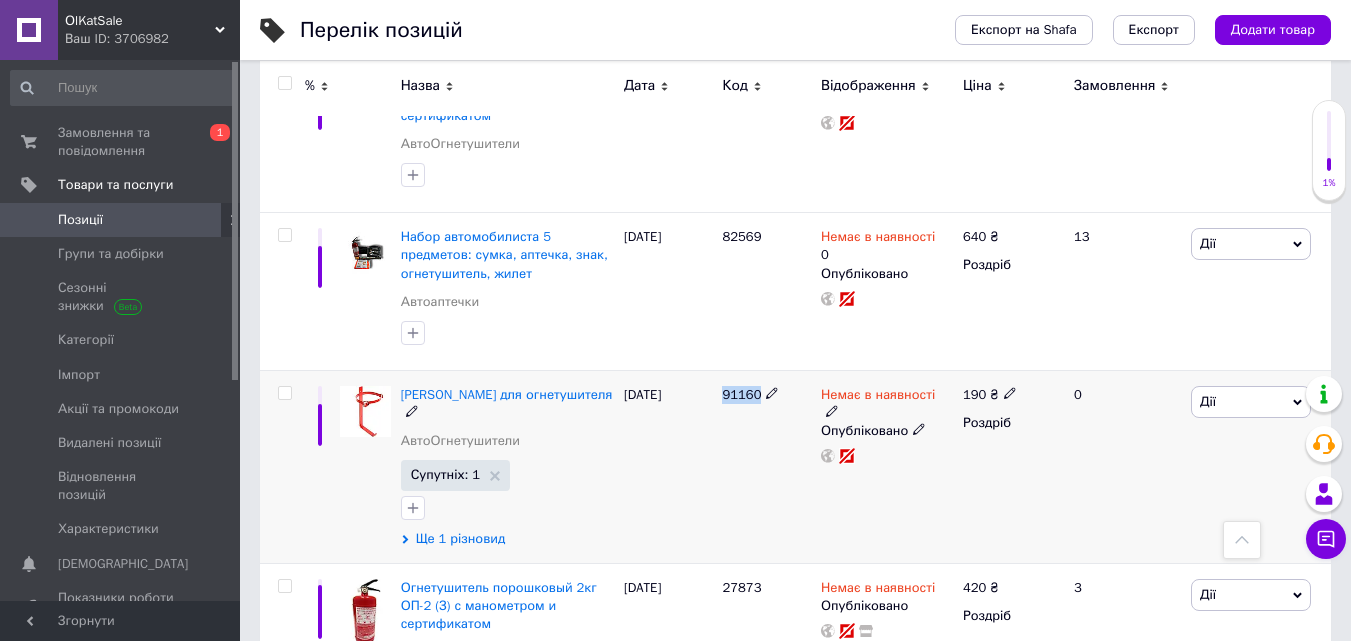 drag, startPoint x: 463, startPoint y: 523, endPoint x: 497, endPoint y: 520, distance: 34.132095 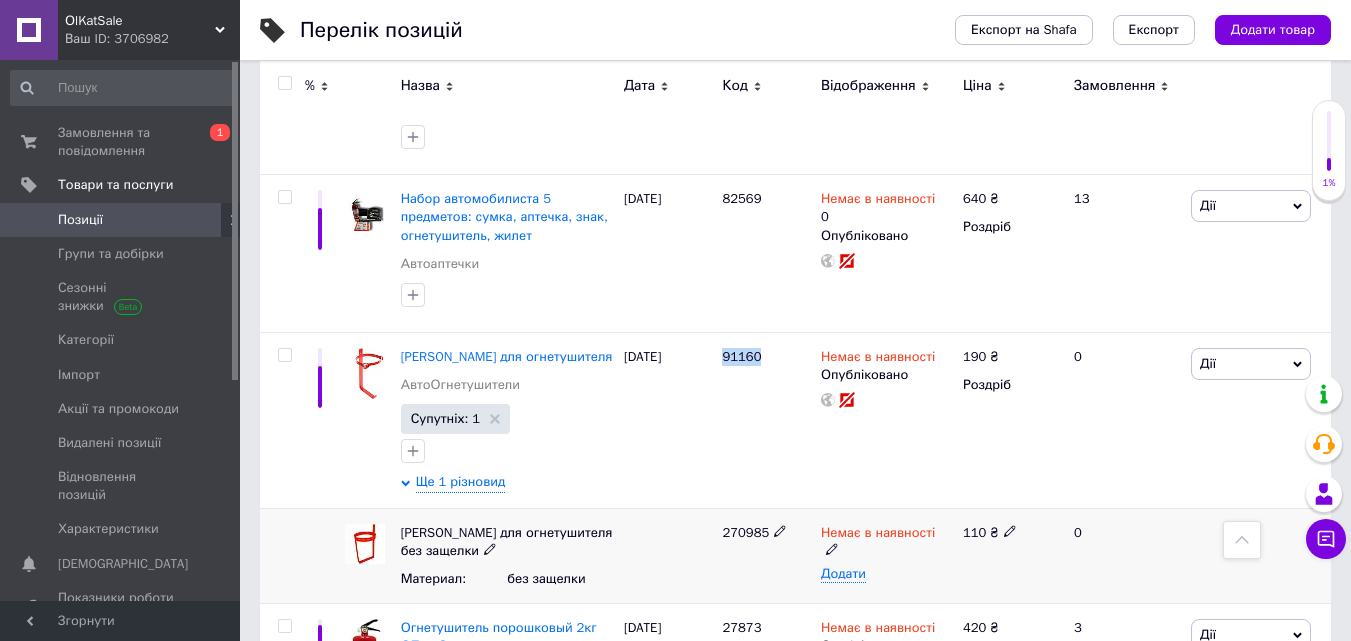 scroll, scrollTop: 634, scrollLeft: 0, axis: vertical 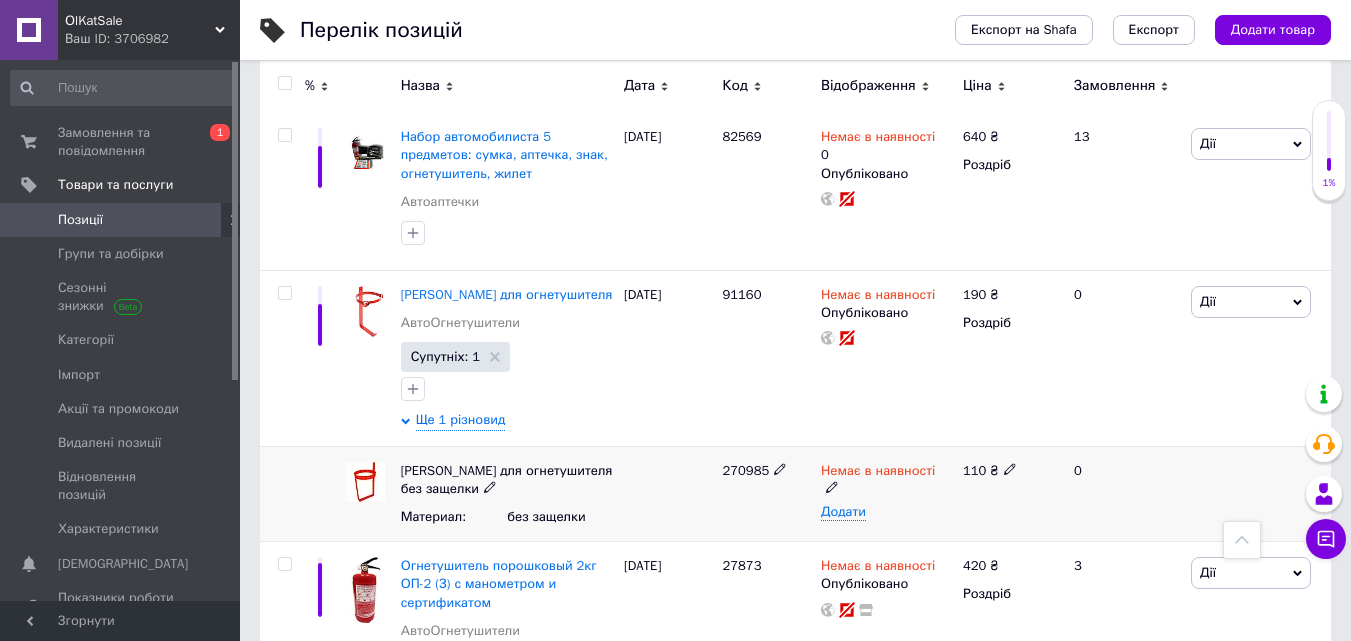click on "270985" at bounding box center [745, 470] 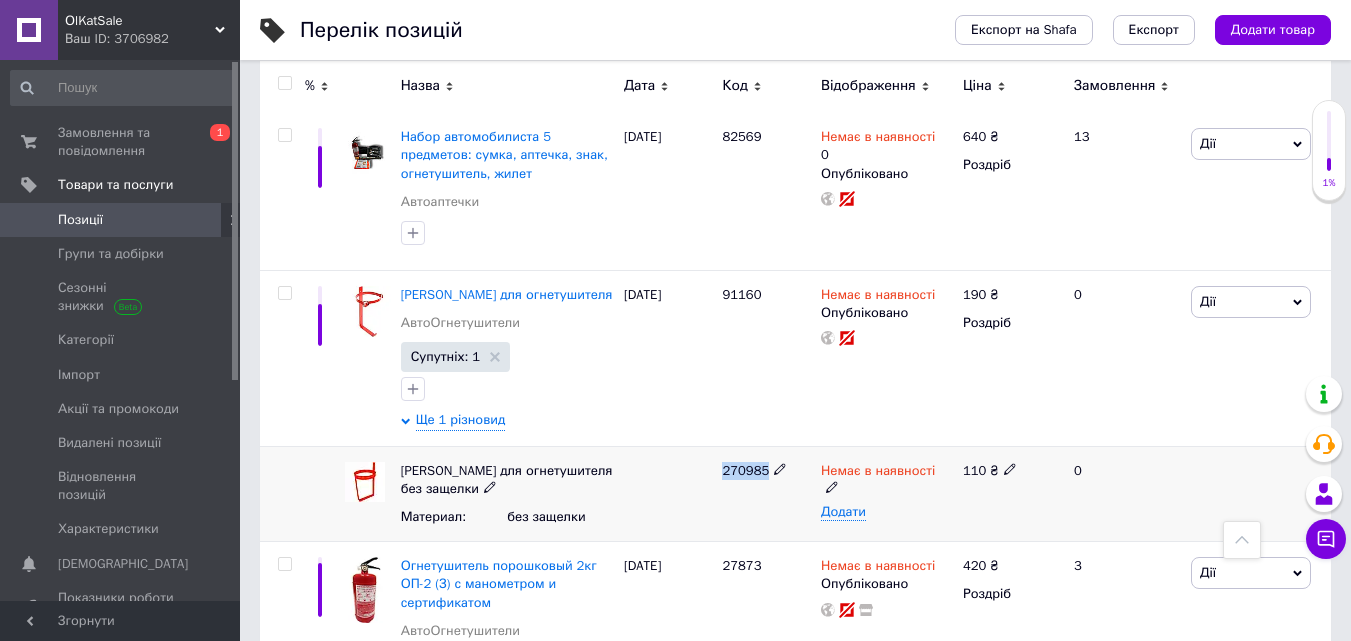 click on "270985" at bounding box center (745, 470) 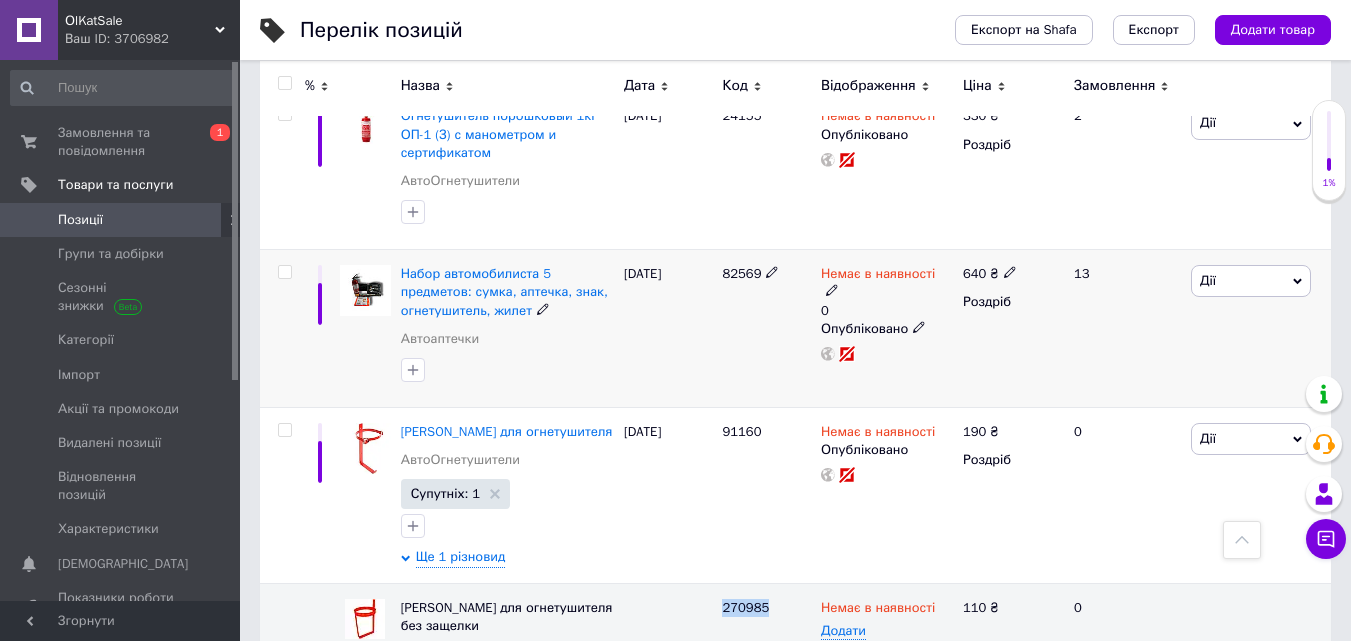 scroll, scrollTop: 434, scrollLeft: 0, axis: vertical 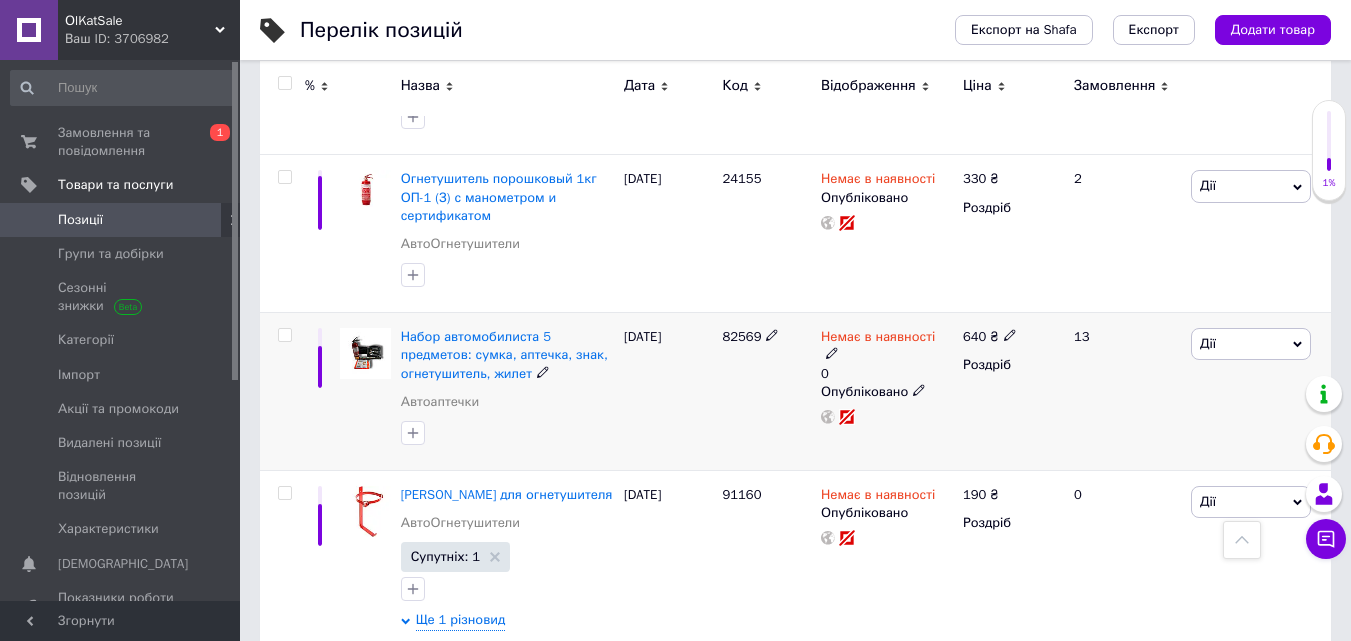 click on "82569" at bounding box center [741, 336] 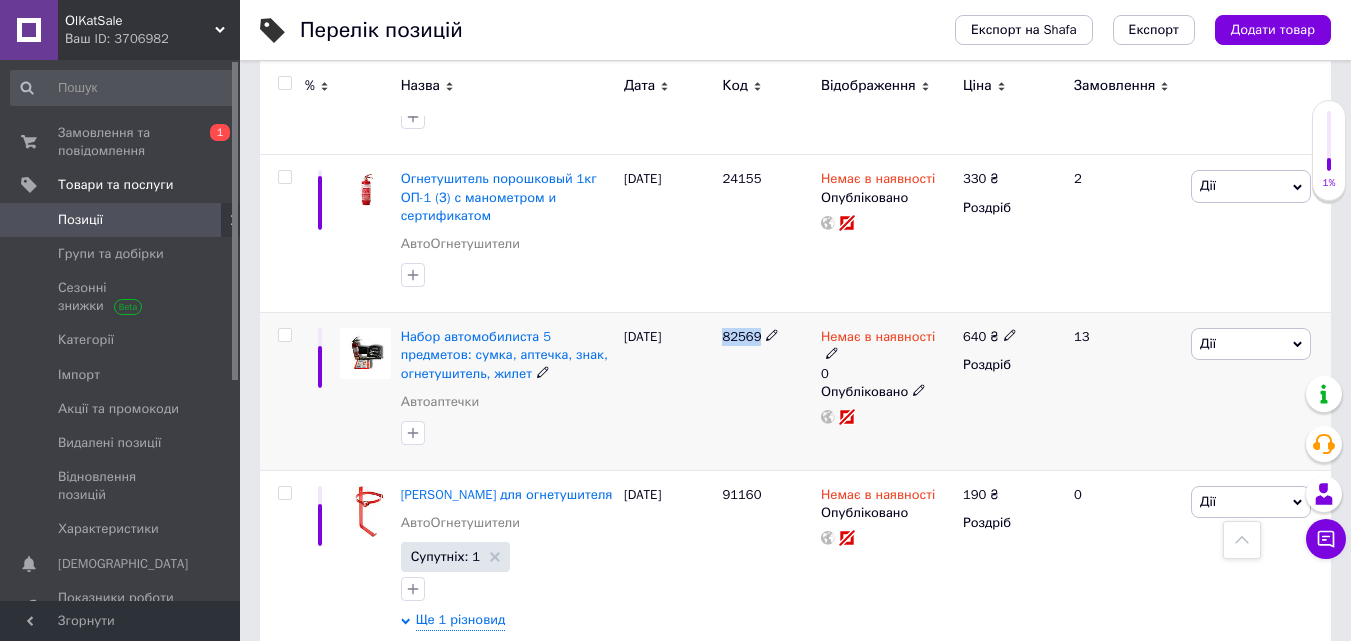 click on "82569" at bounding box center [741, 336] 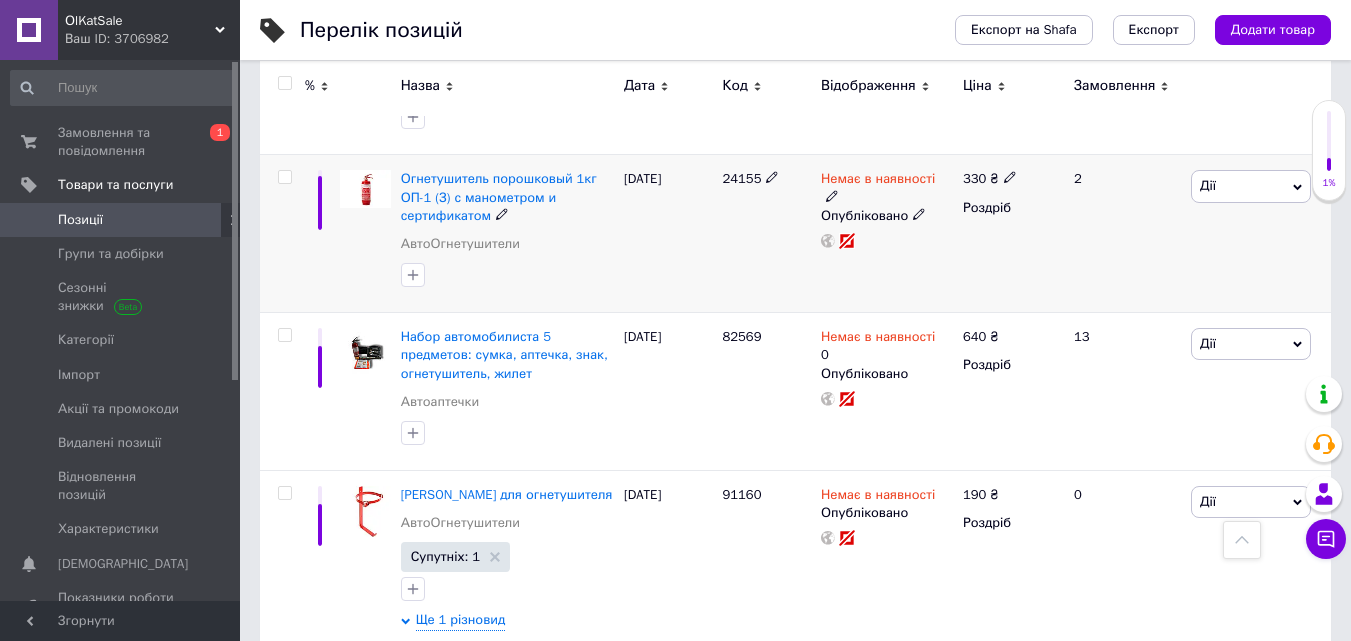 click on "24155" at bounding box center [741, 178] 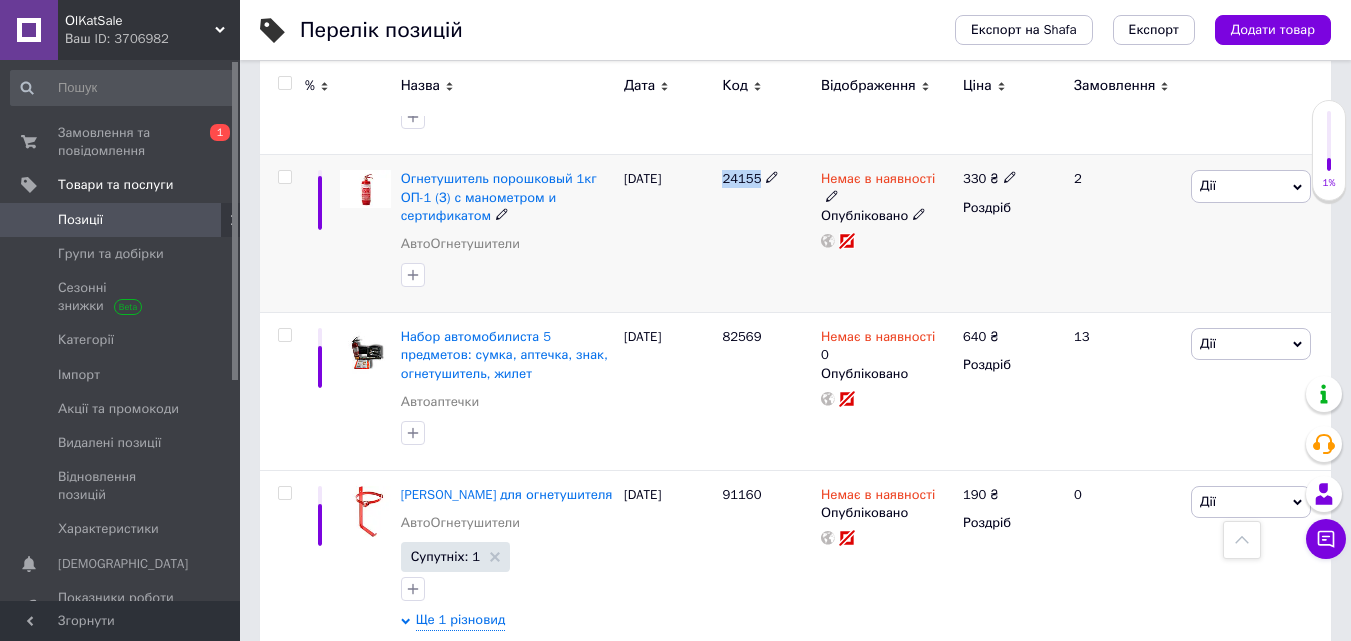 click on "24155" at bounding box center [741, 178] 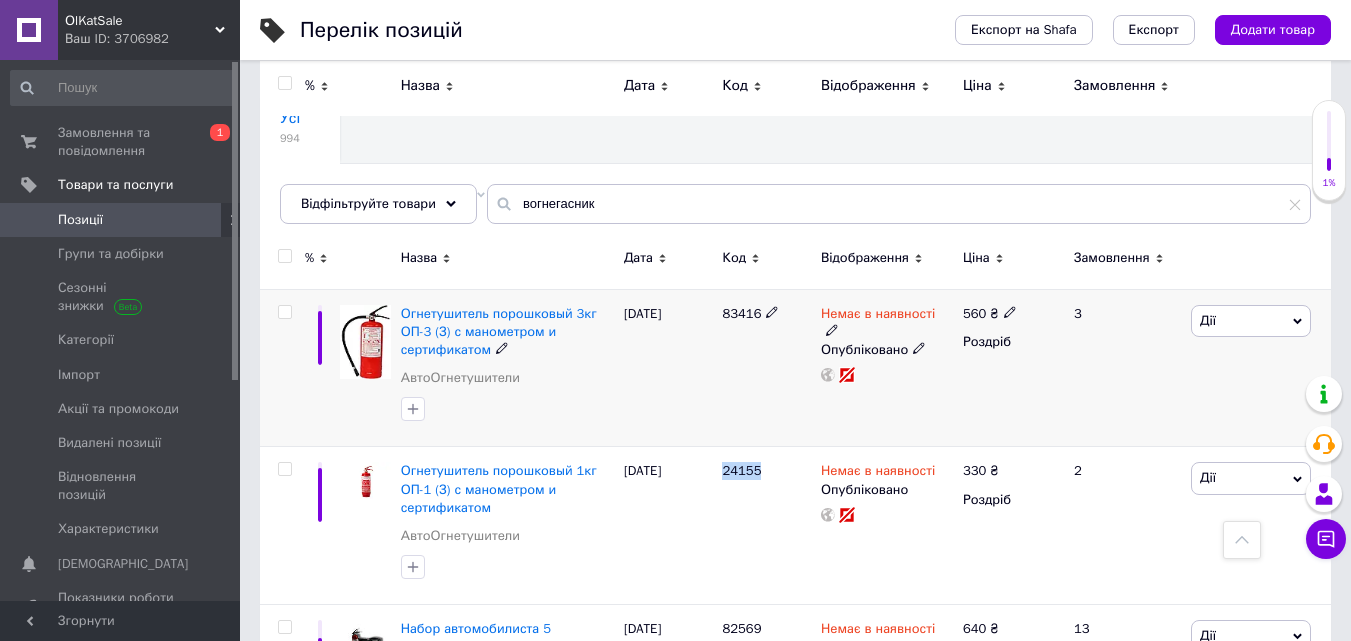 scroll, scrollTop: 134, scrollLeft: 0, axis: vertical 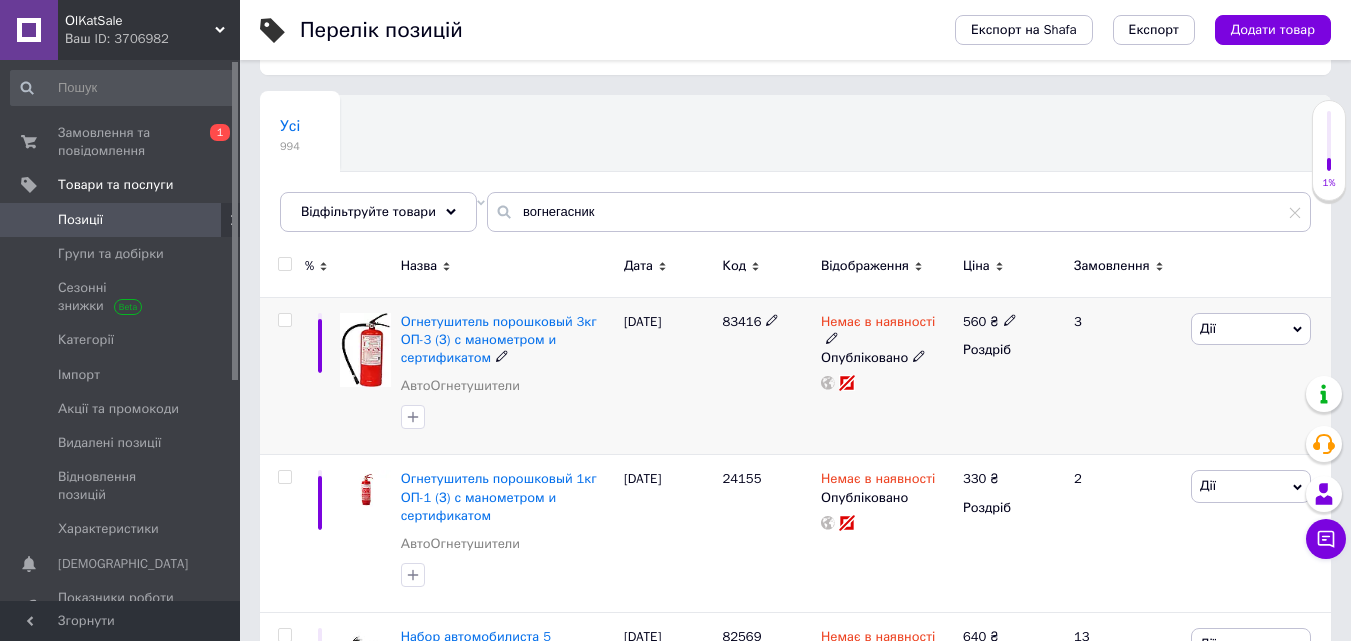 click on "83416" at bounding box center (741, 321) 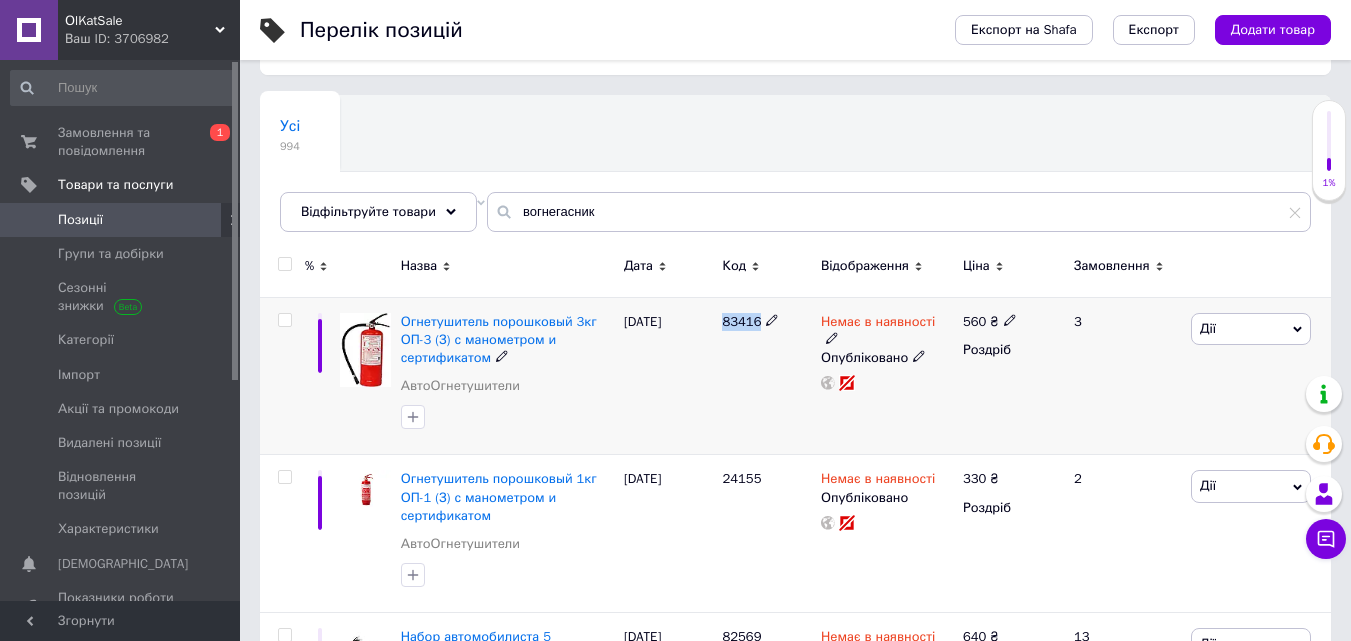 click on "83416" at bounding box center (741, 321) 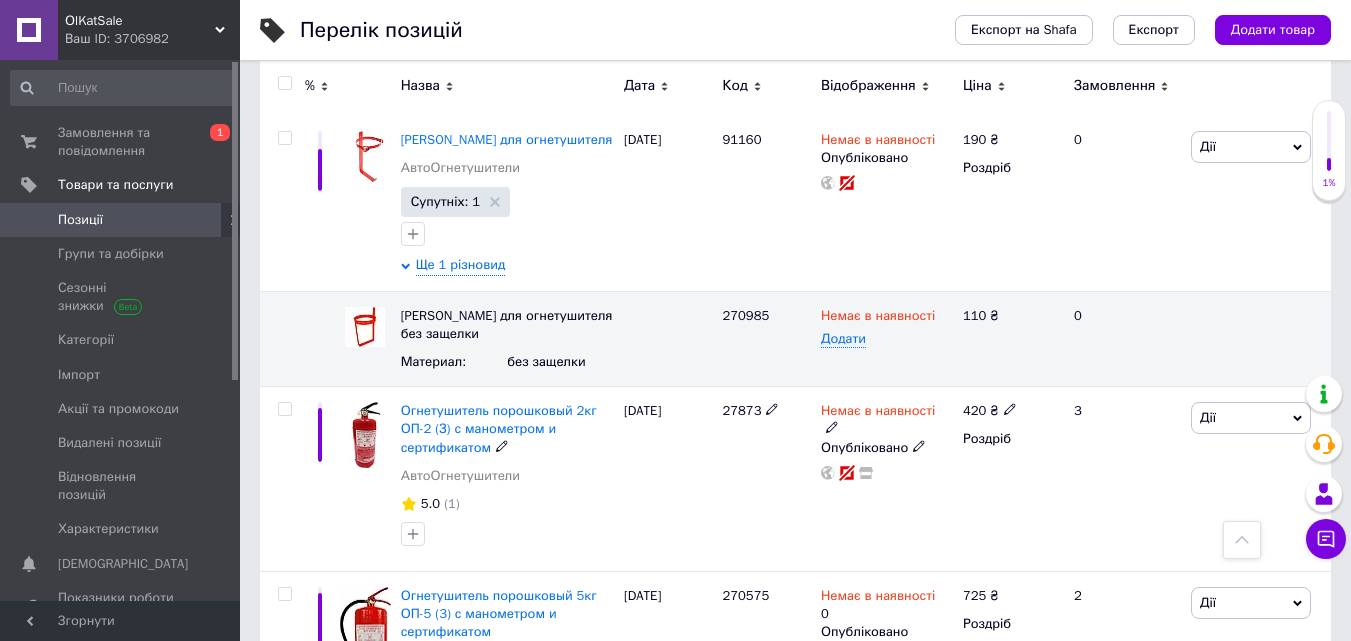 scroll, scrollTop: 834, scrollLeft: 0, axis: vertical 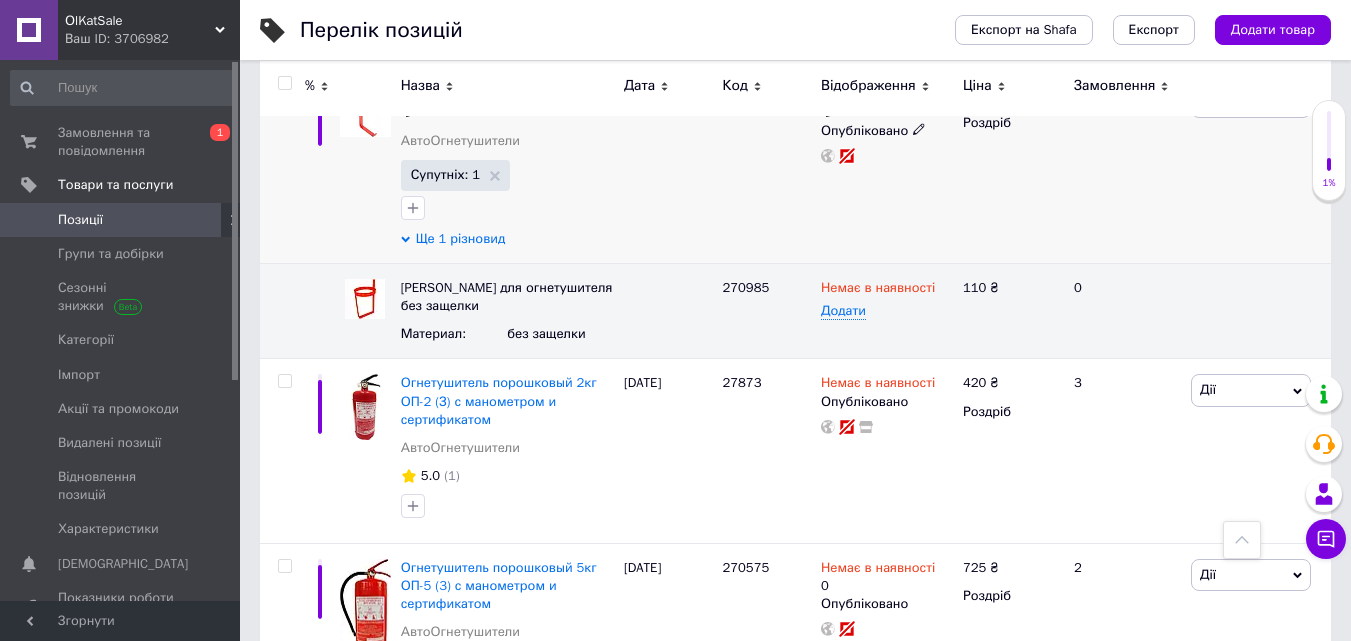 click on "Ще 1 різновид" at bounding box center [461, 239] 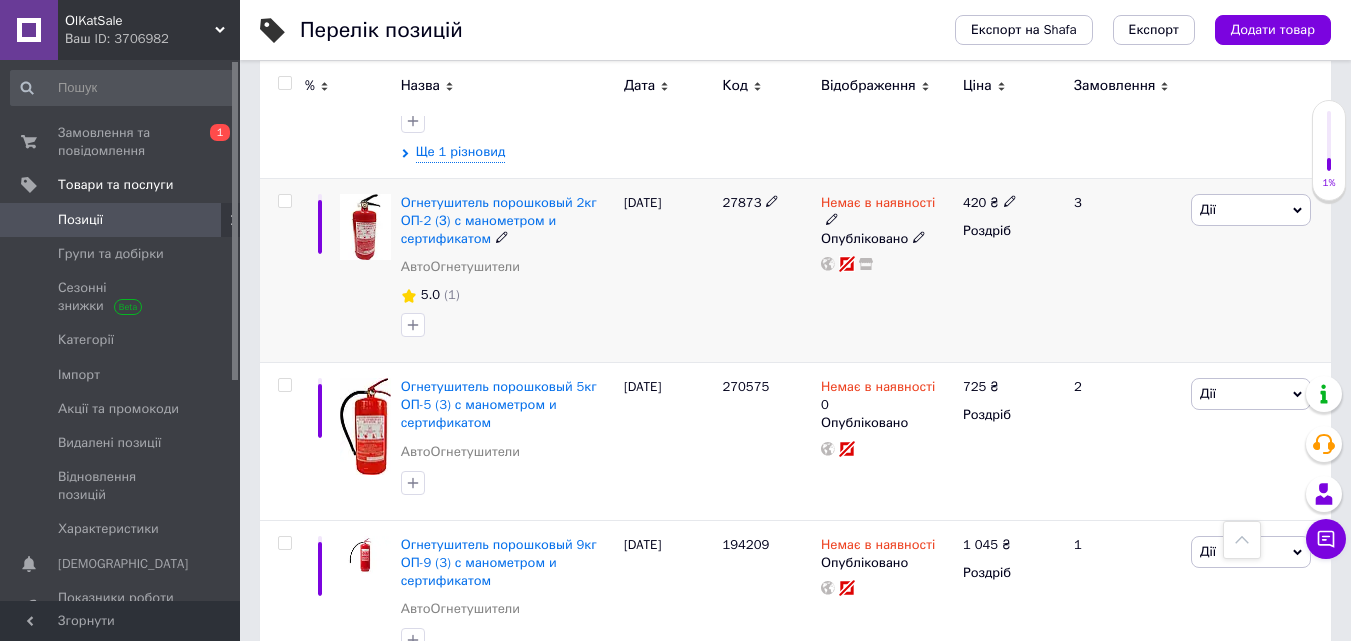 scroll, scrollTop: 934, scrollLeft: 0, axis: vertical 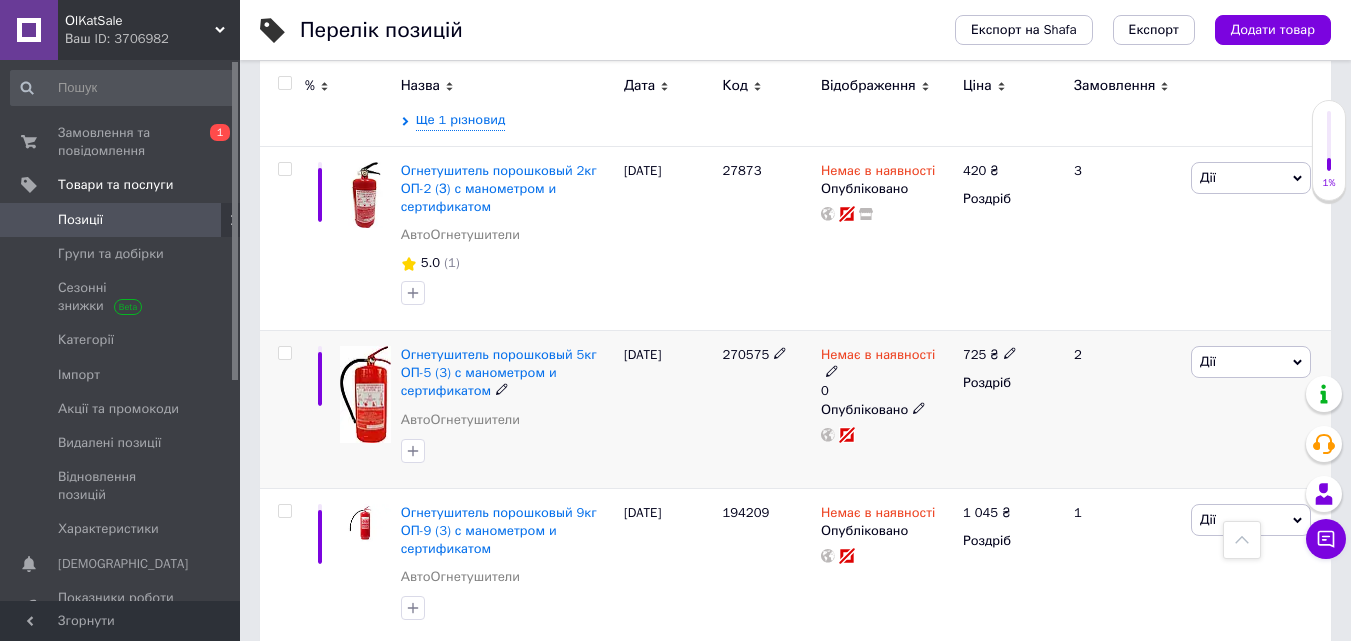 click 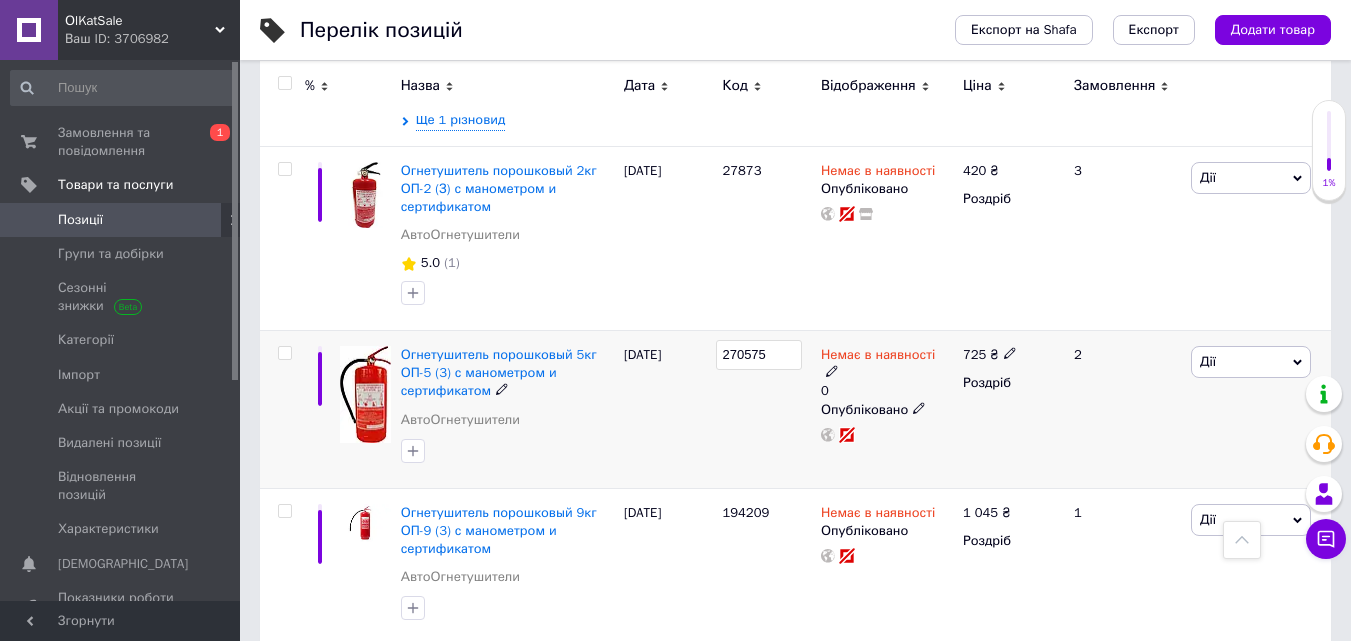 click on "270575" at bounding box center (759, 355) 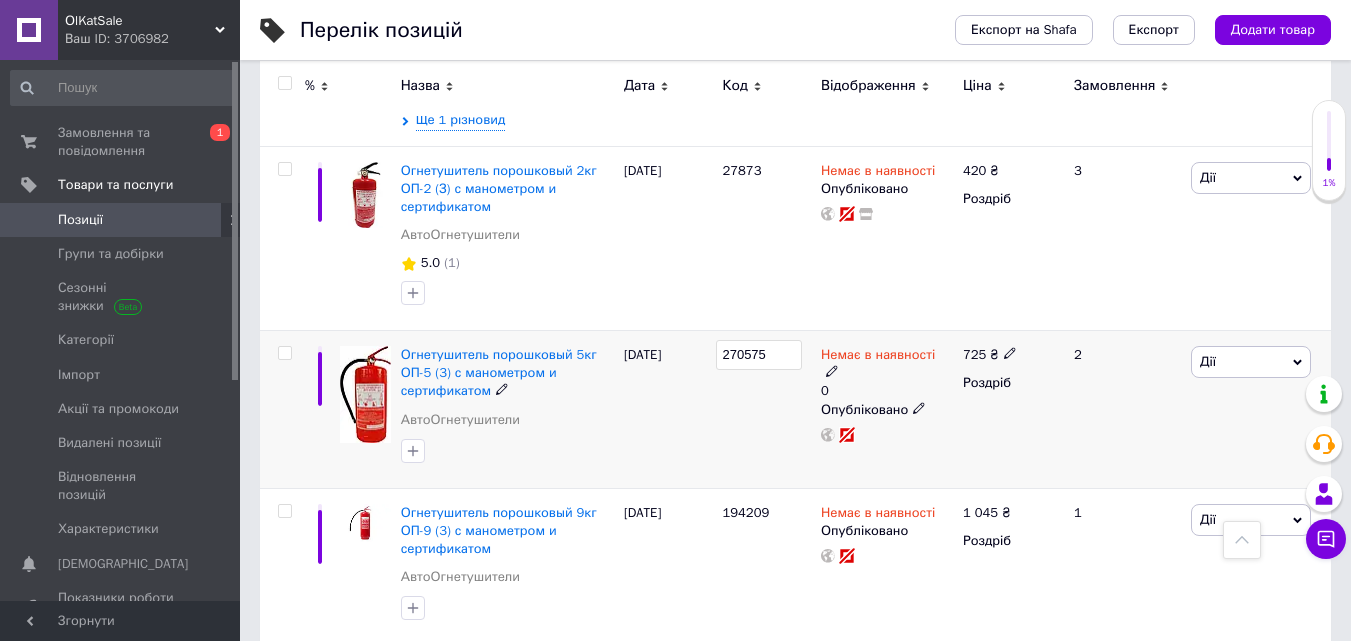 type on "40996" 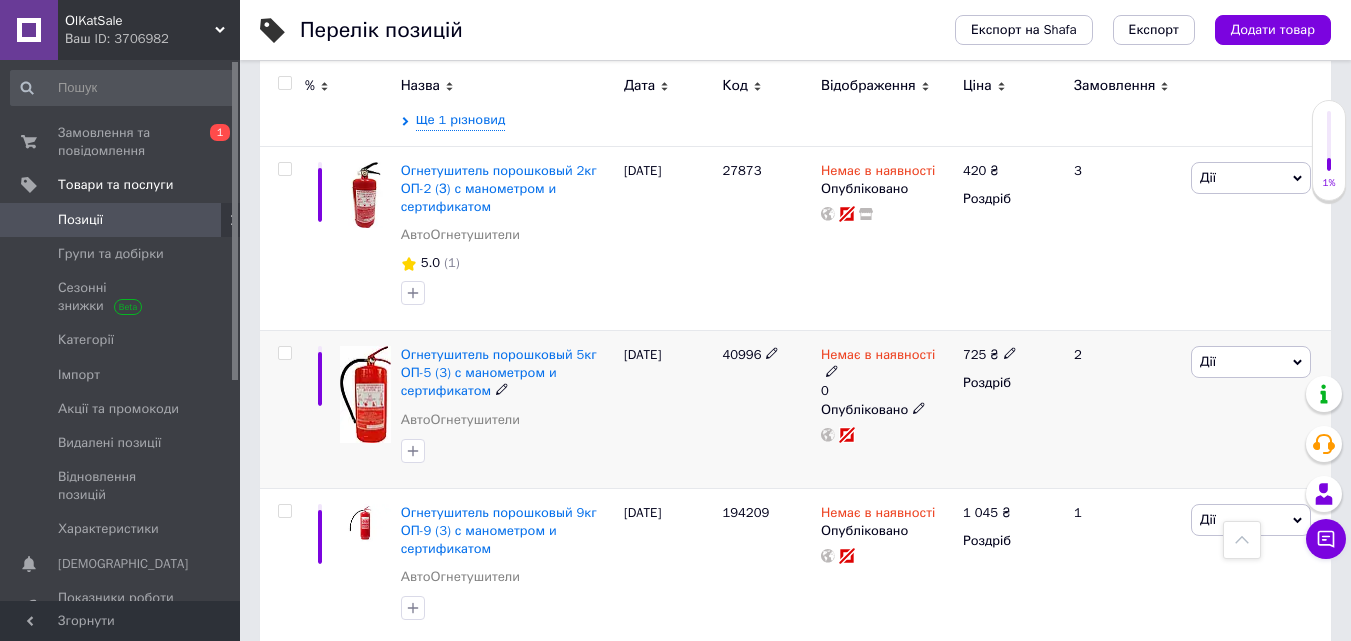 click 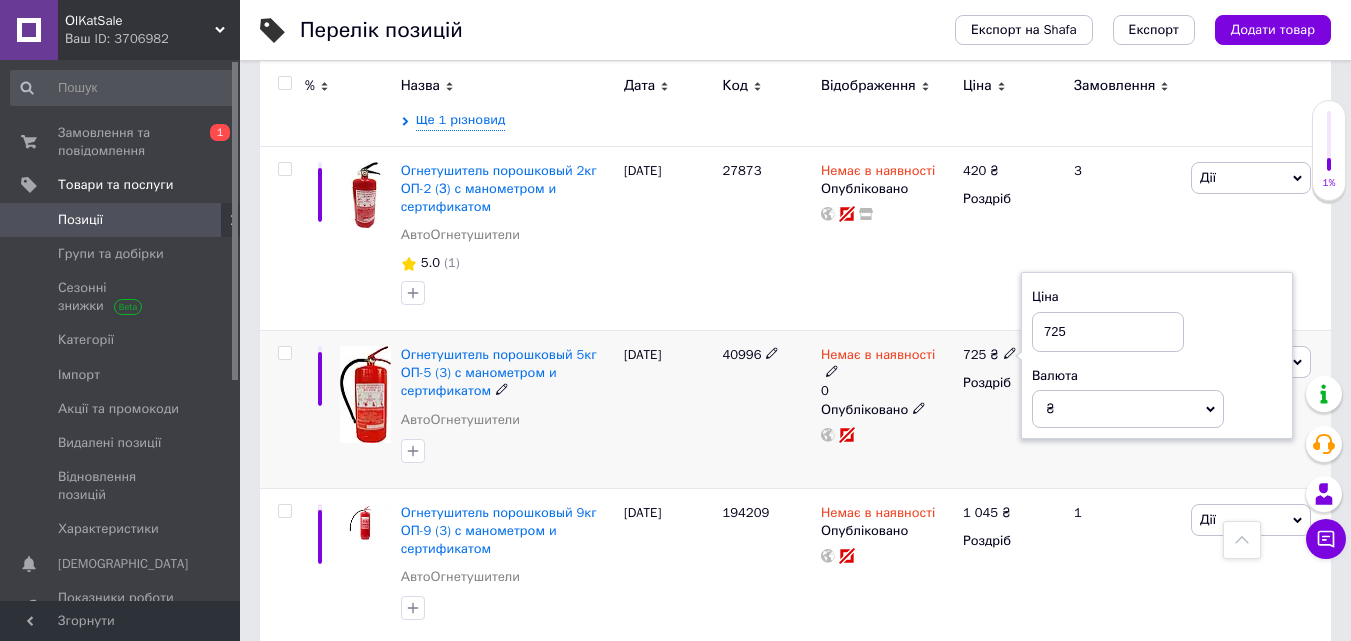 drag, startPoint x: 1052, startPoint y: 324, endPoint x: 1066, endPoint y: 326, distance: 14.142136 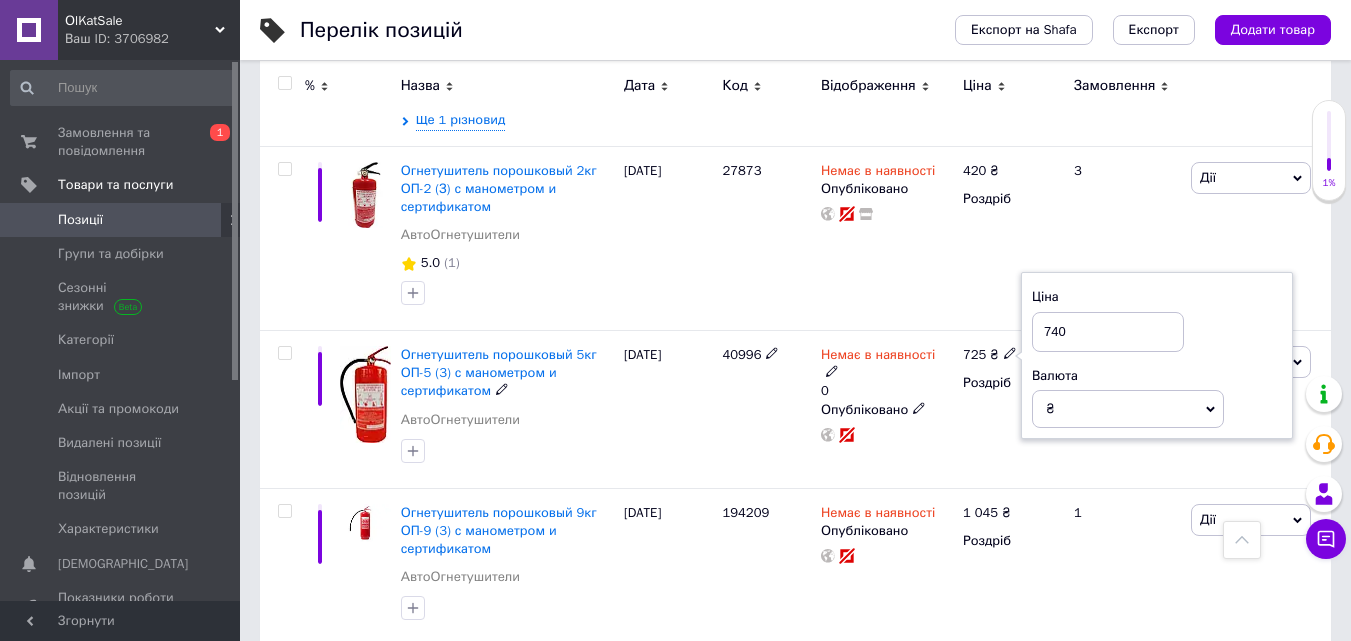 type on "740" 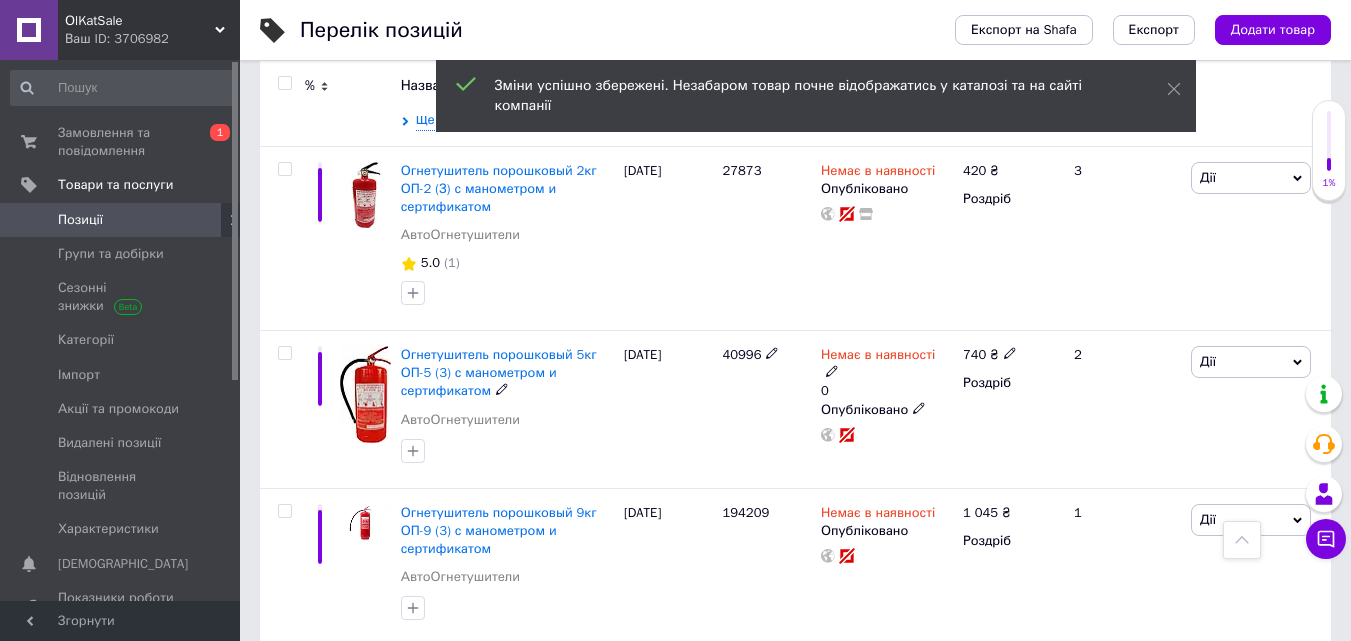 click 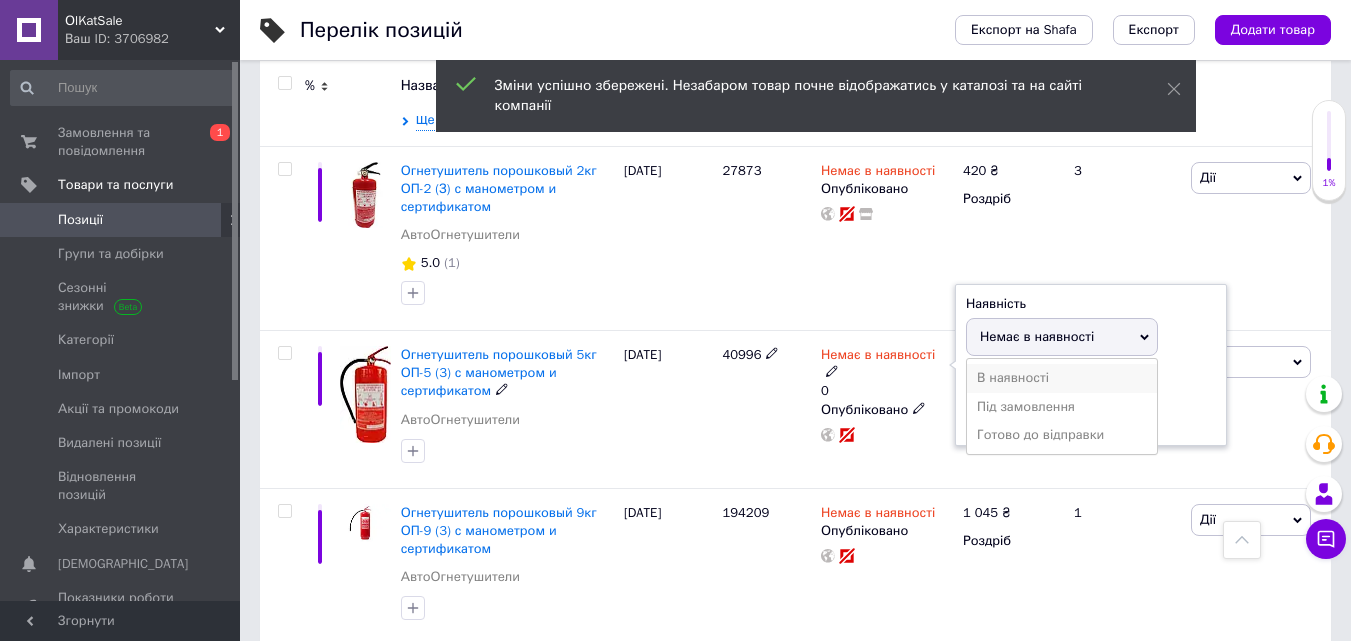 click on "В наявності" at bounding box center (1062, 378) 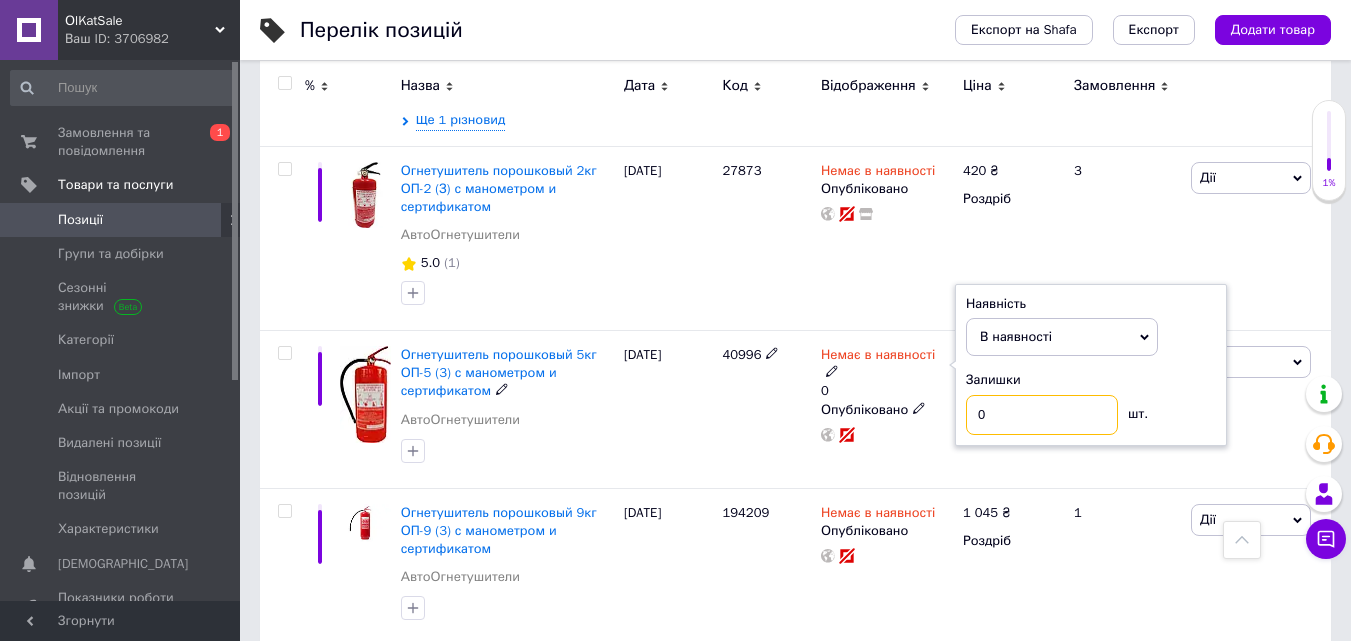 click on "0" at bounding box center (1042, 415) 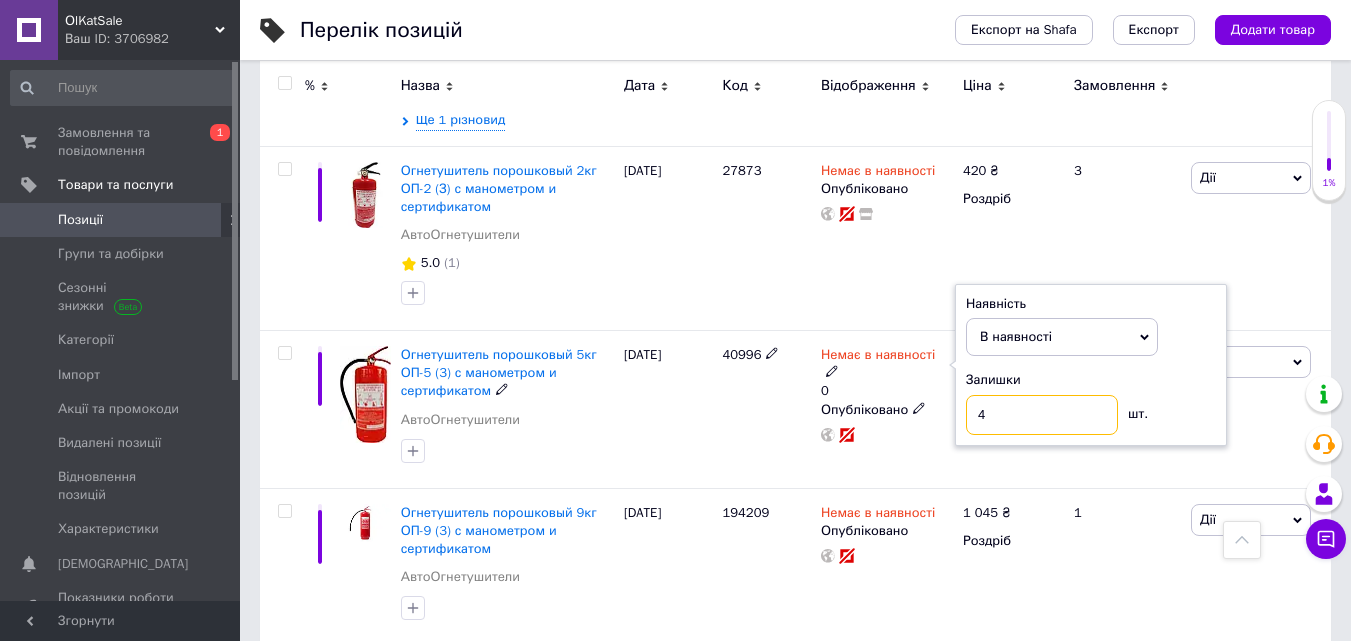 type on "4" 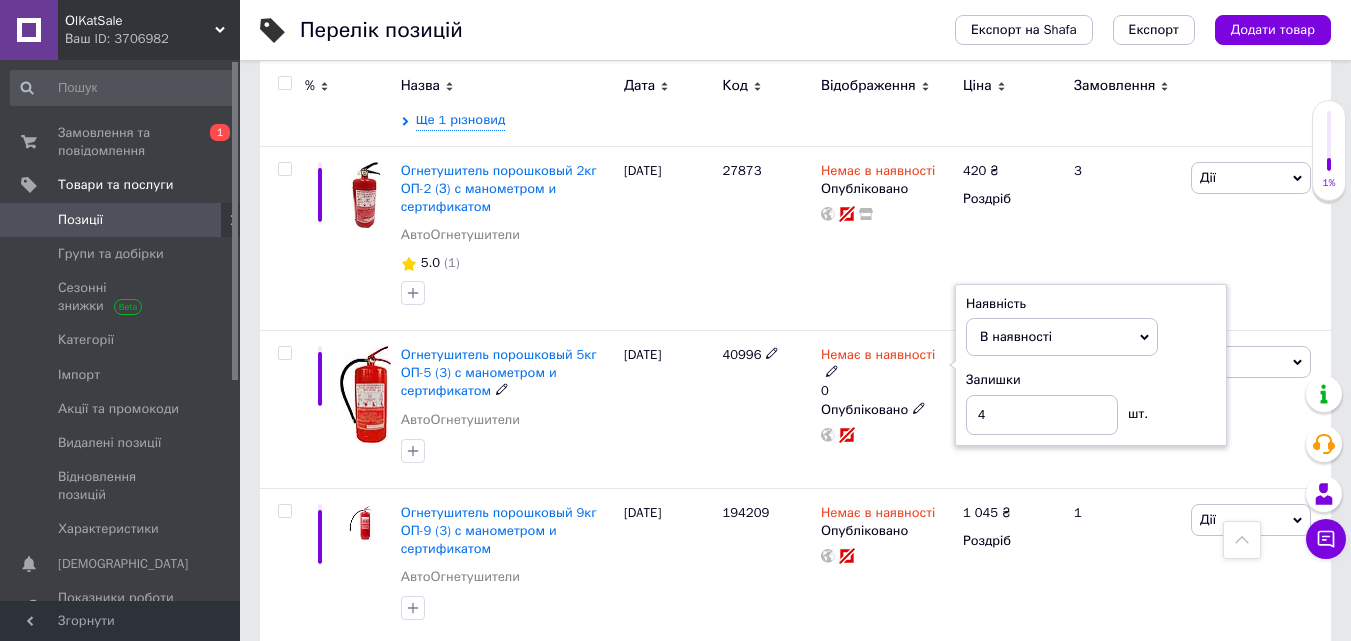 click on "[DATE]" at bounding box center [668, 409] 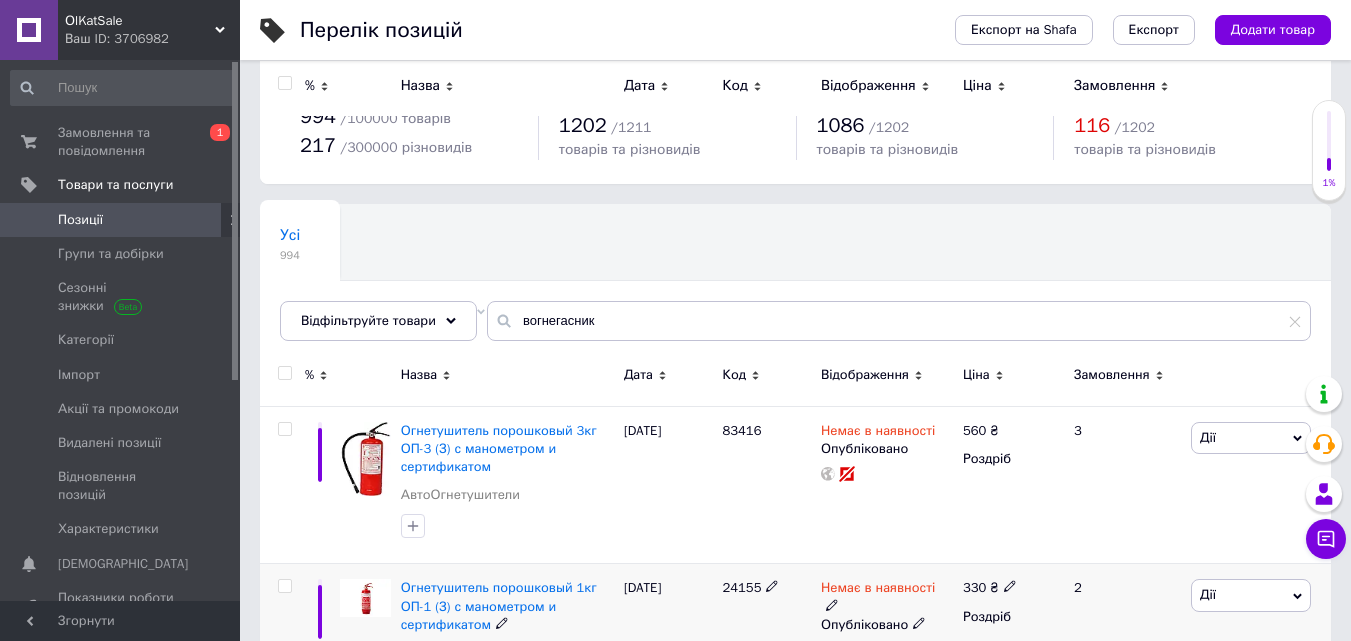 scroll, scrollTop: 0, scrollLeft: 0, axis: both 